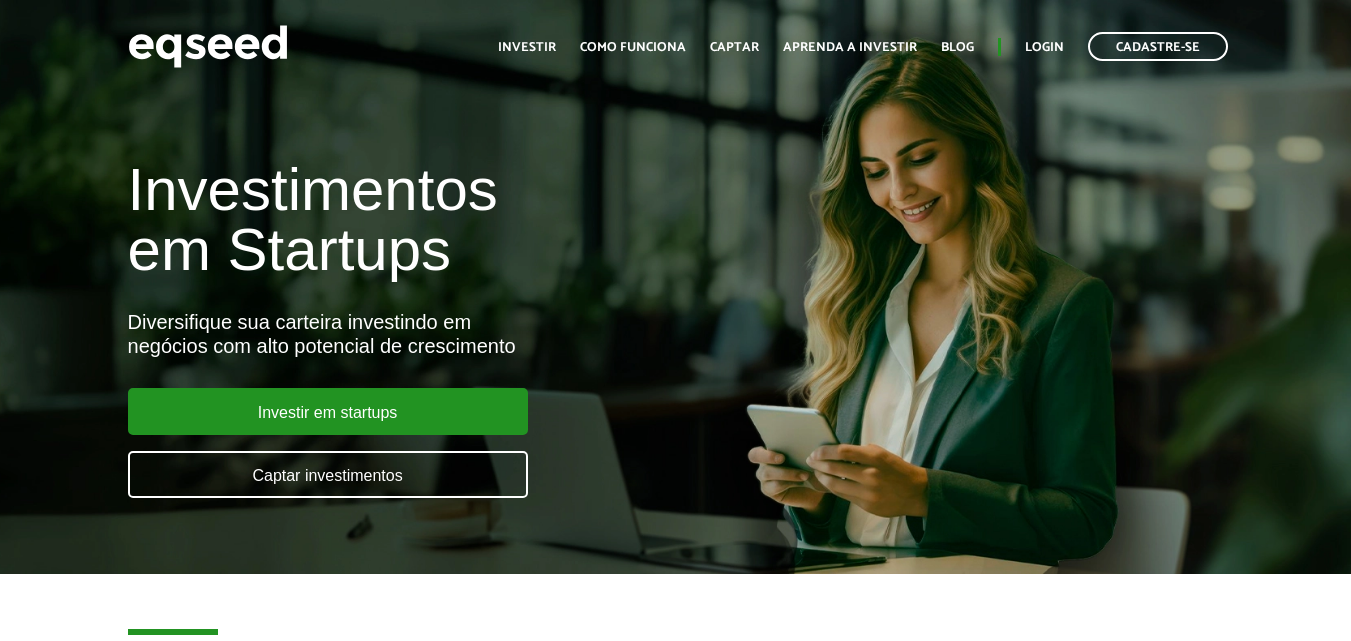 scroll, scrollTop: 0, scrollLeft: 0, axis: both 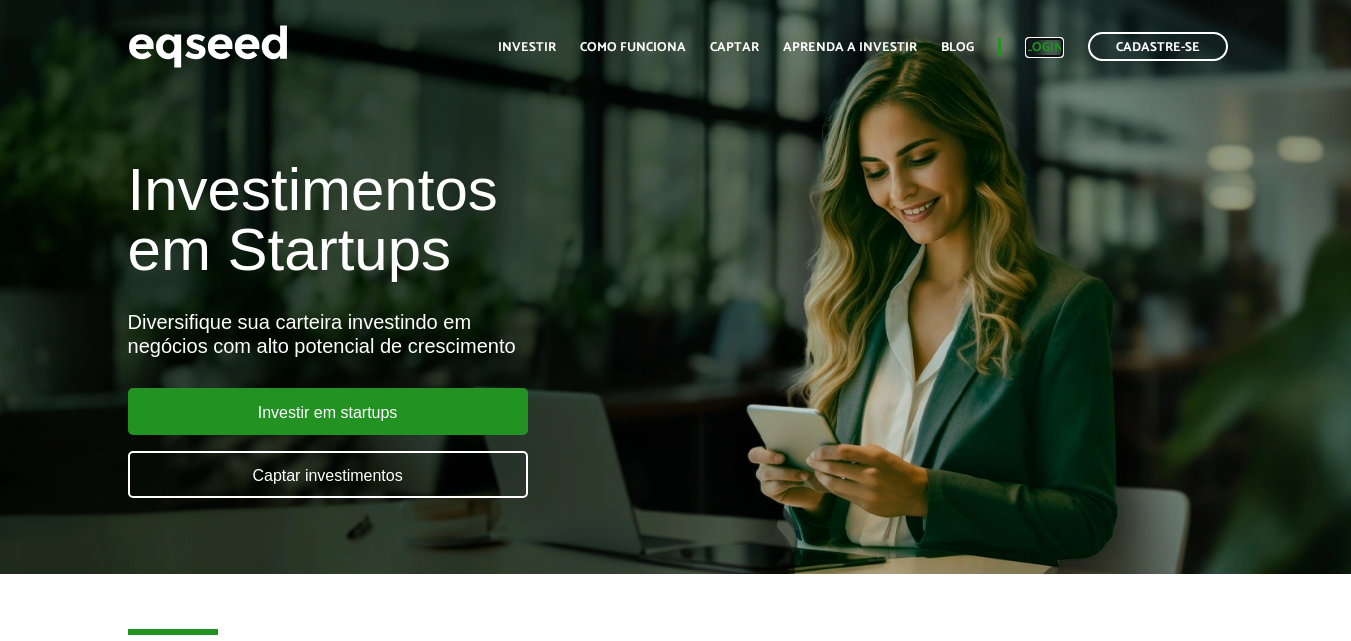 click on "Login" at bounding box center [1044, 47] 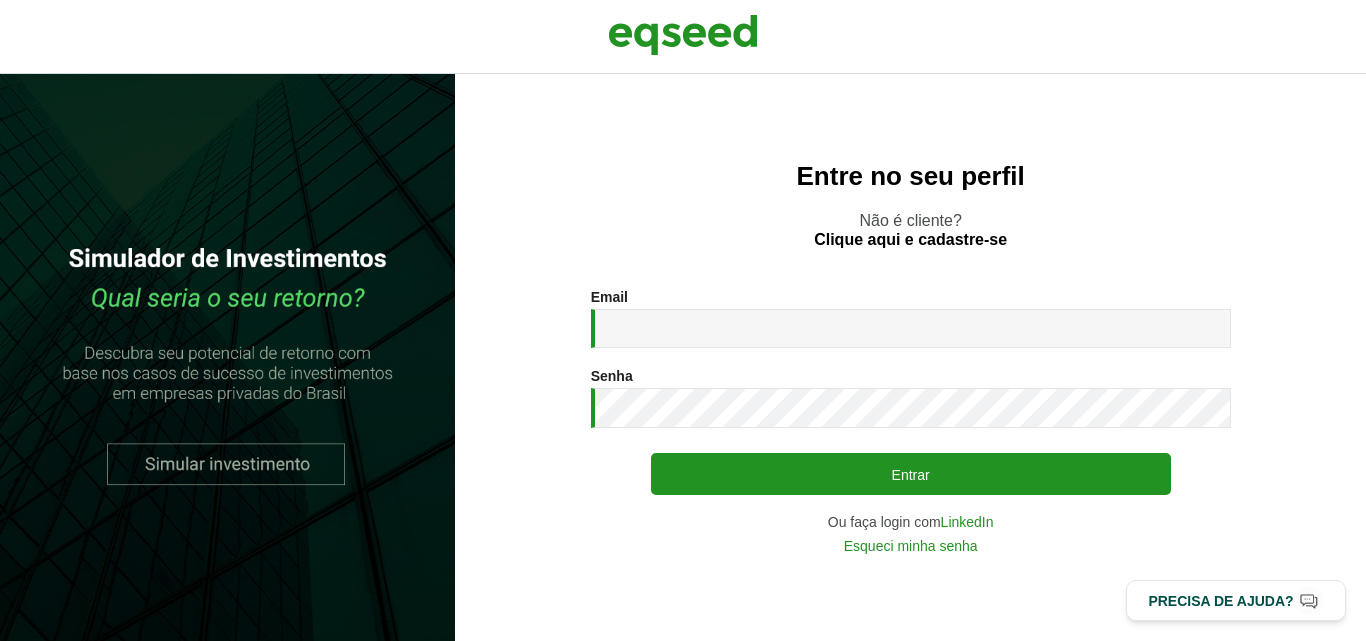scroll, scrollTop: 0, scrollLeft: 0, axis: both 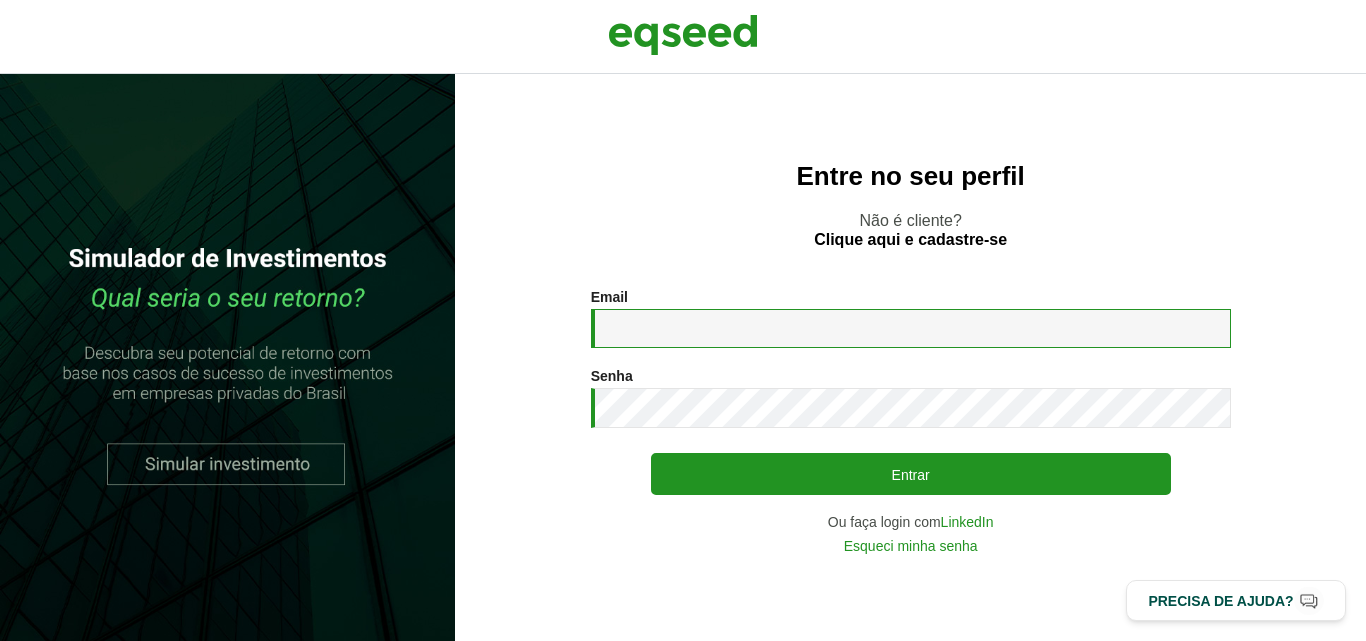 click on "Email  *" at bounding box center (911, 328) 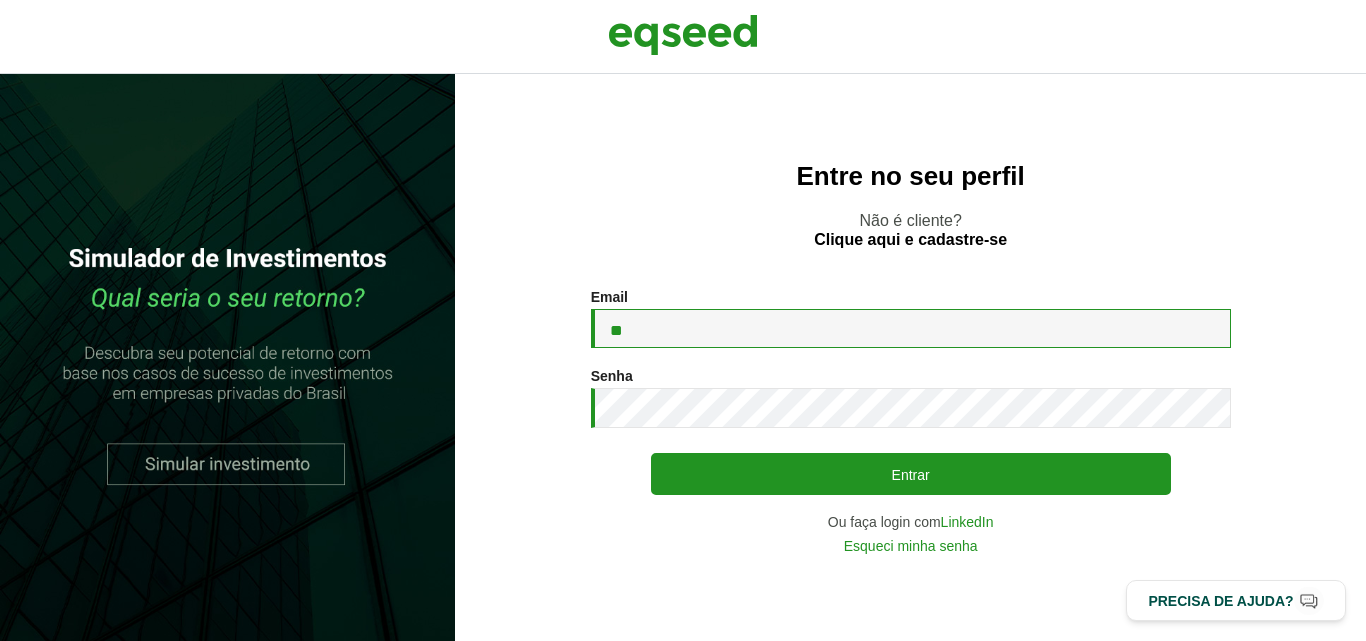 type on "**********" 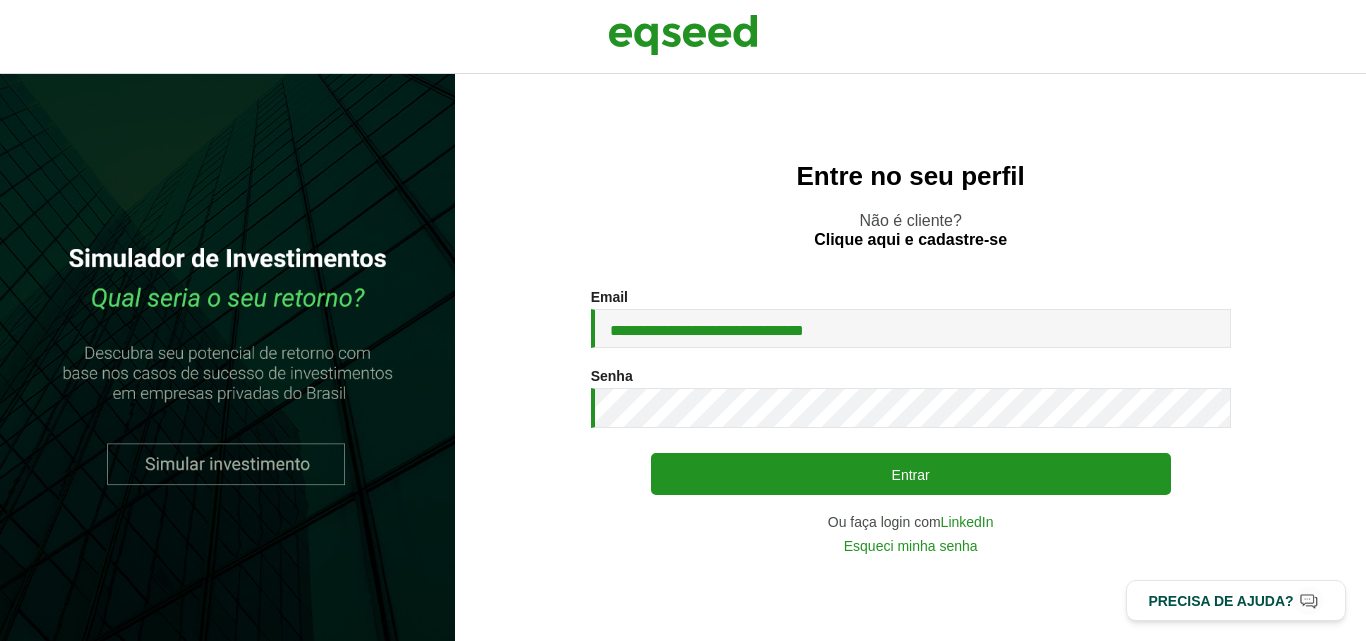 click on "Senha  *
Digite a senha que será usada em conjunto com seu e-mail." at bounding box center [911, 398] 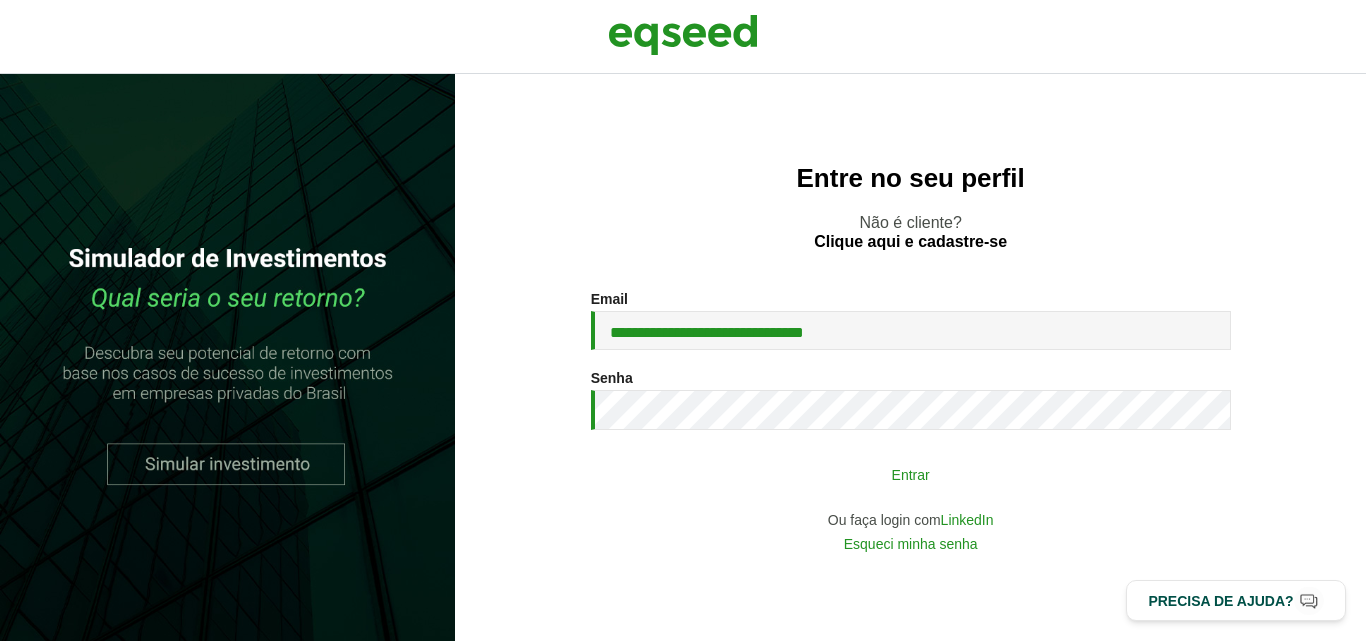click on "Entrar" at bounding box center [911, 474] 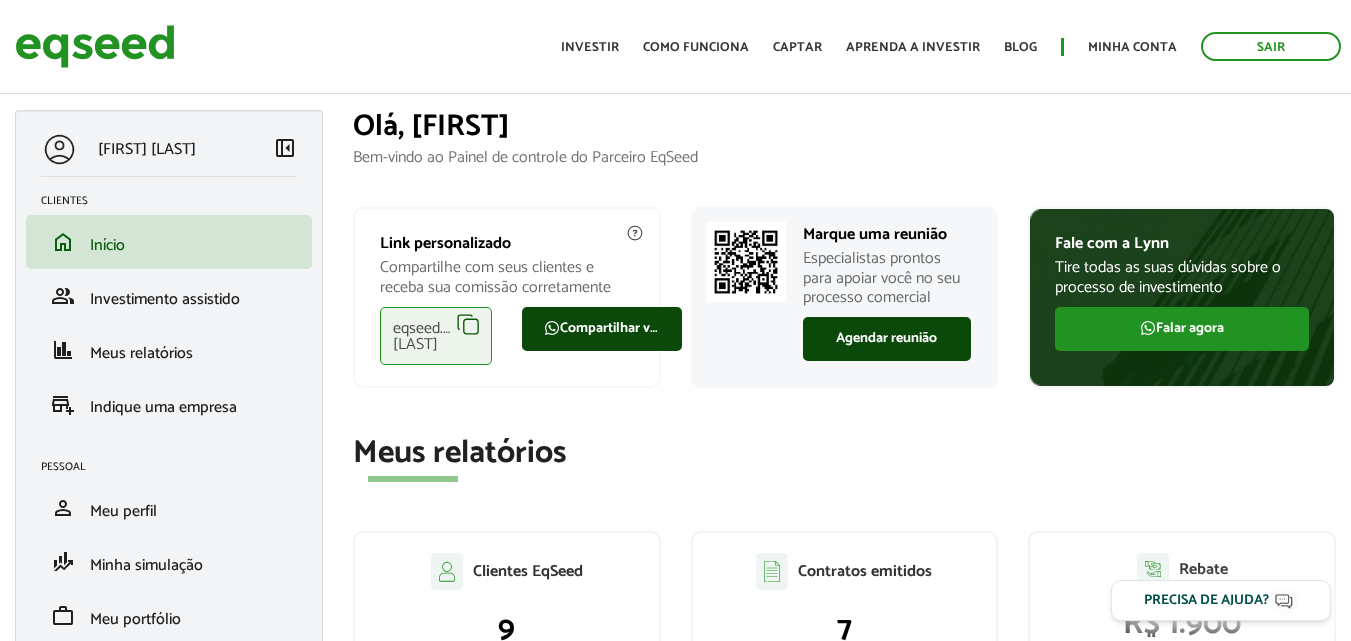 scroll, scrollTop: 0, scrollLeft: 0, axis: both 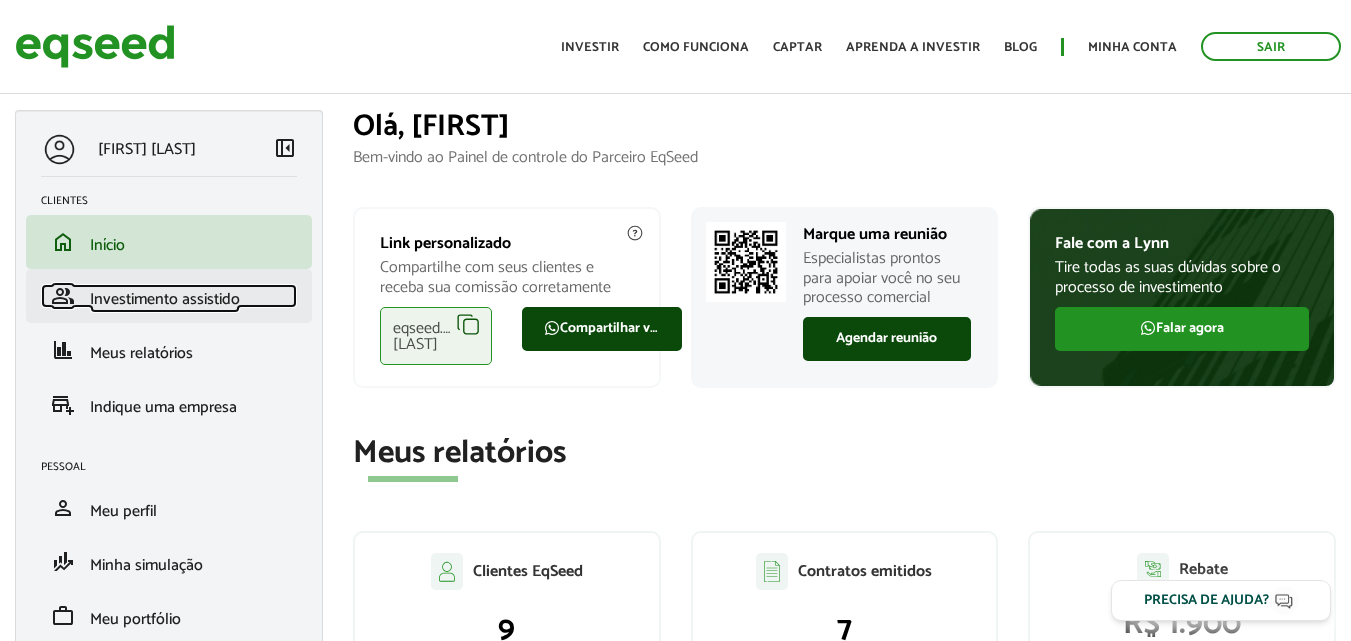 click on "Investimento assistido" at bounding box center [165, 299] 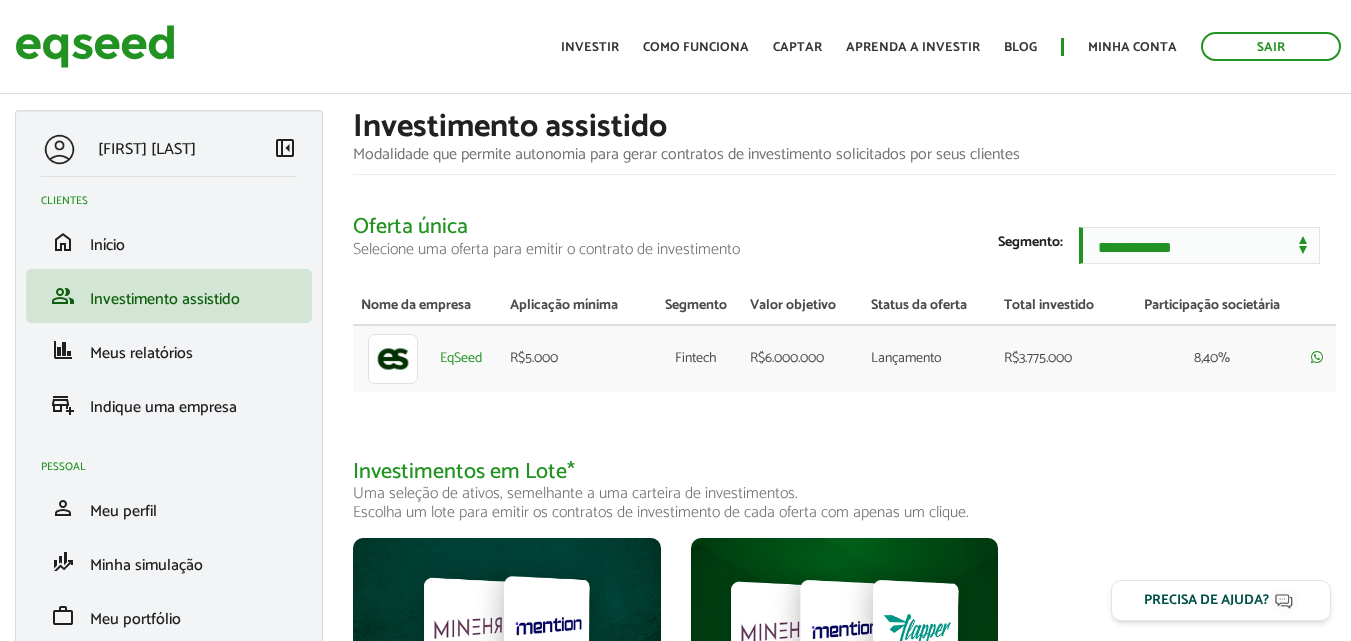 scroll, scrollTop: 0, scrollLeft: 0, axis: both 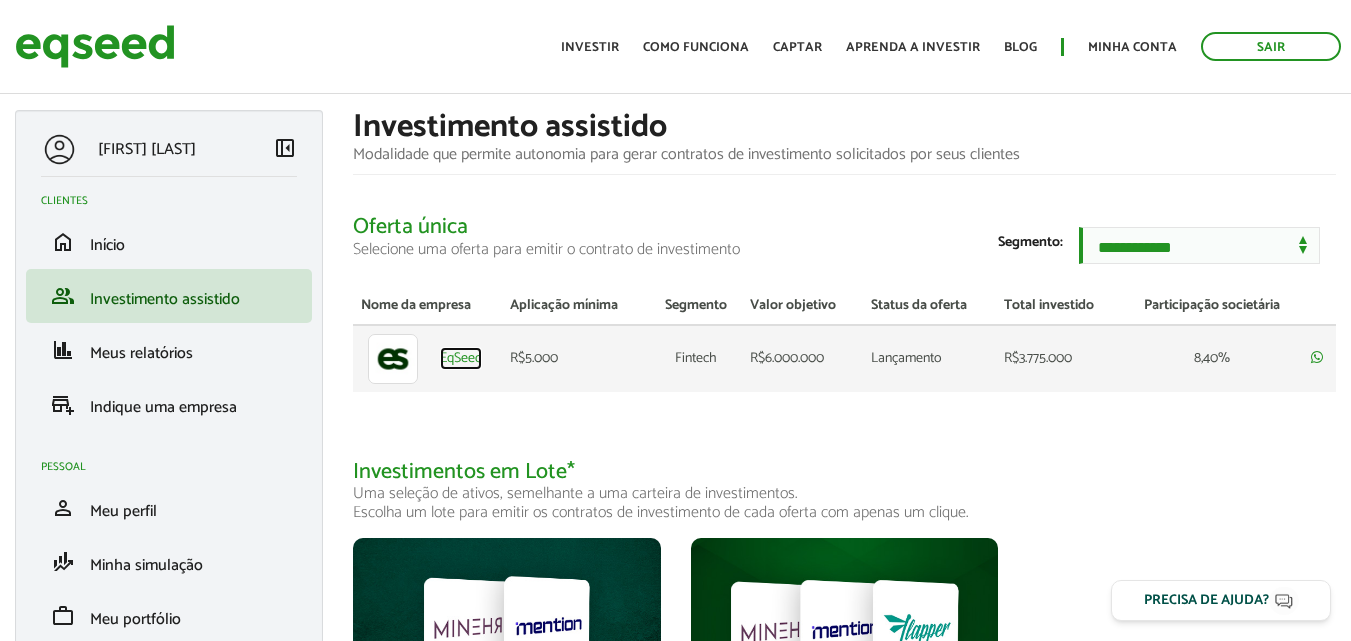 click on "EqSeed" at bounding box center [461, 359] 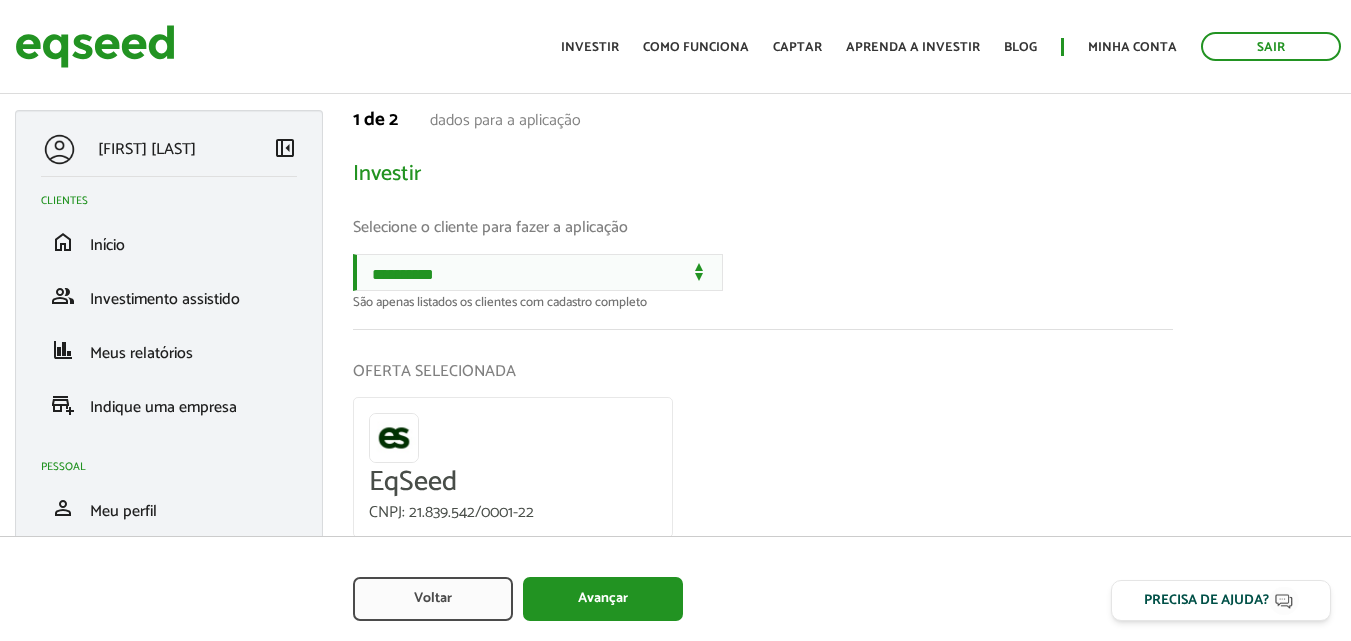 scroll, scrollTop: 0, scrollLeft: 0, axis: both 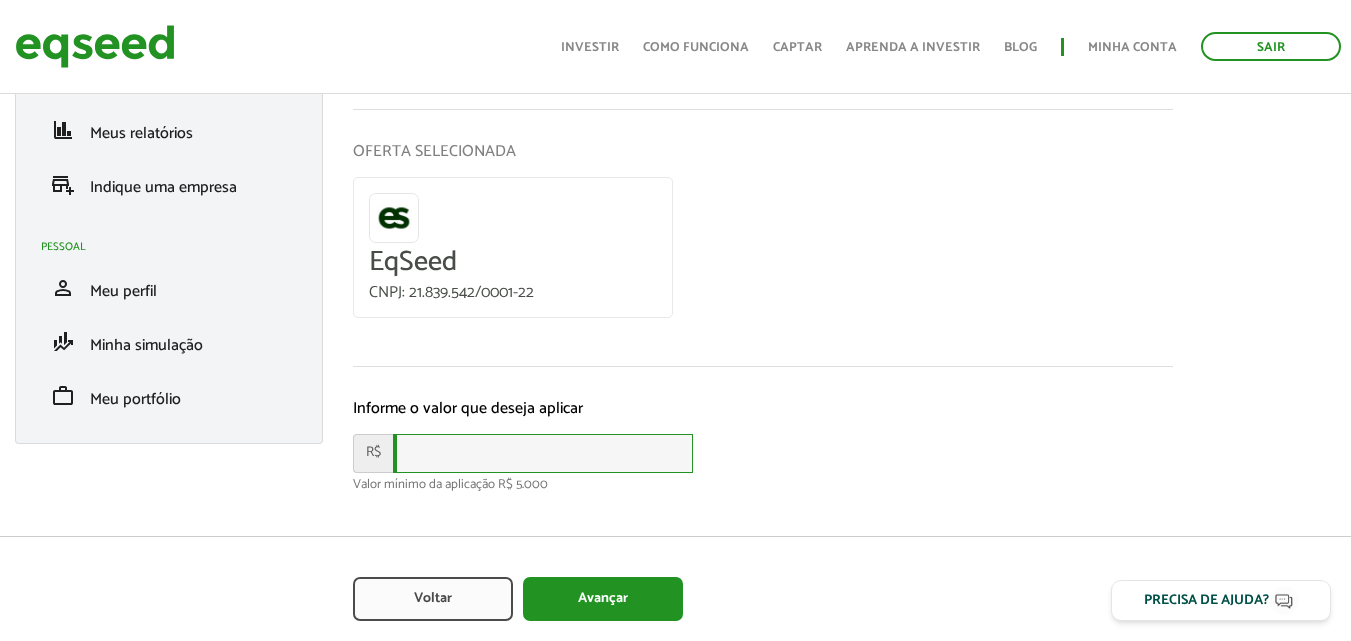 click at bounding box center (543, 453) 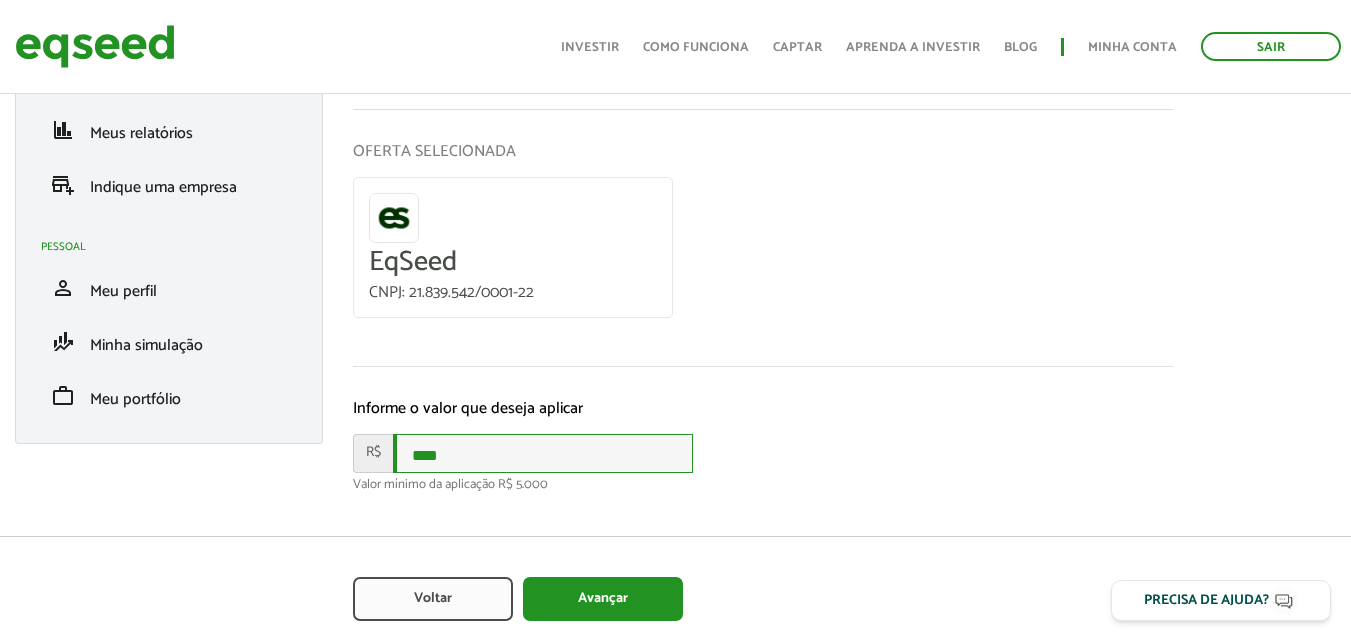 type on "****" 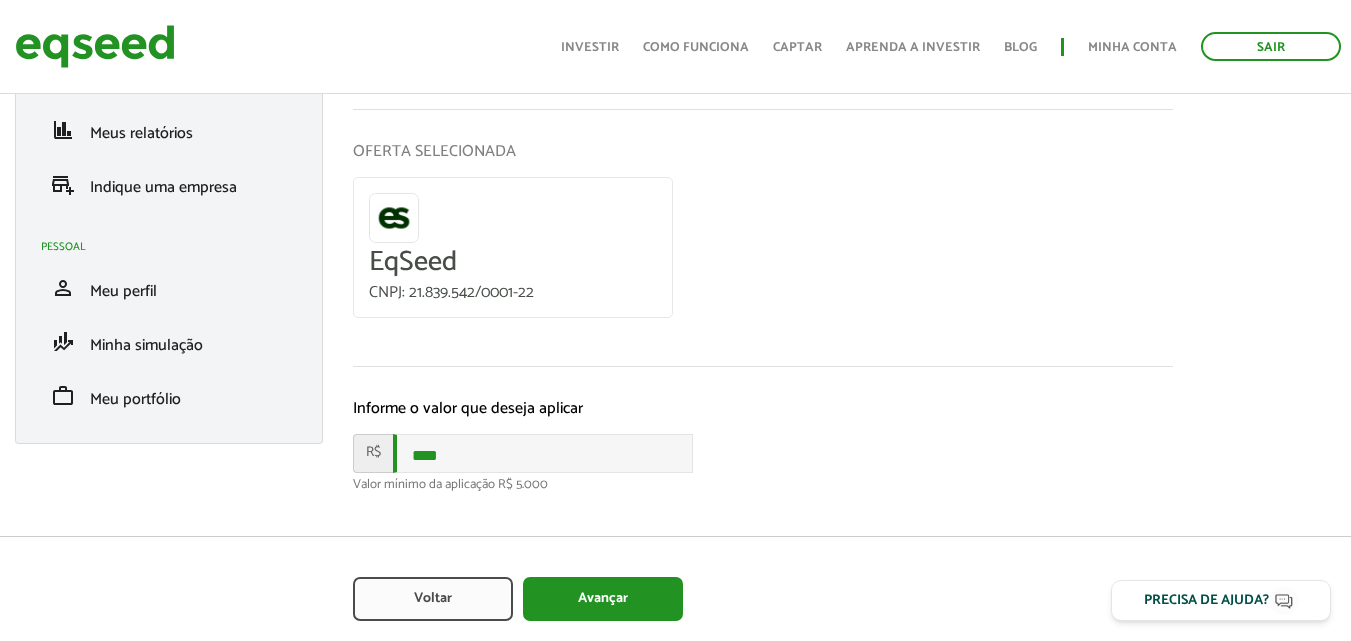 click on "**********" at bounding box center (763, 245) 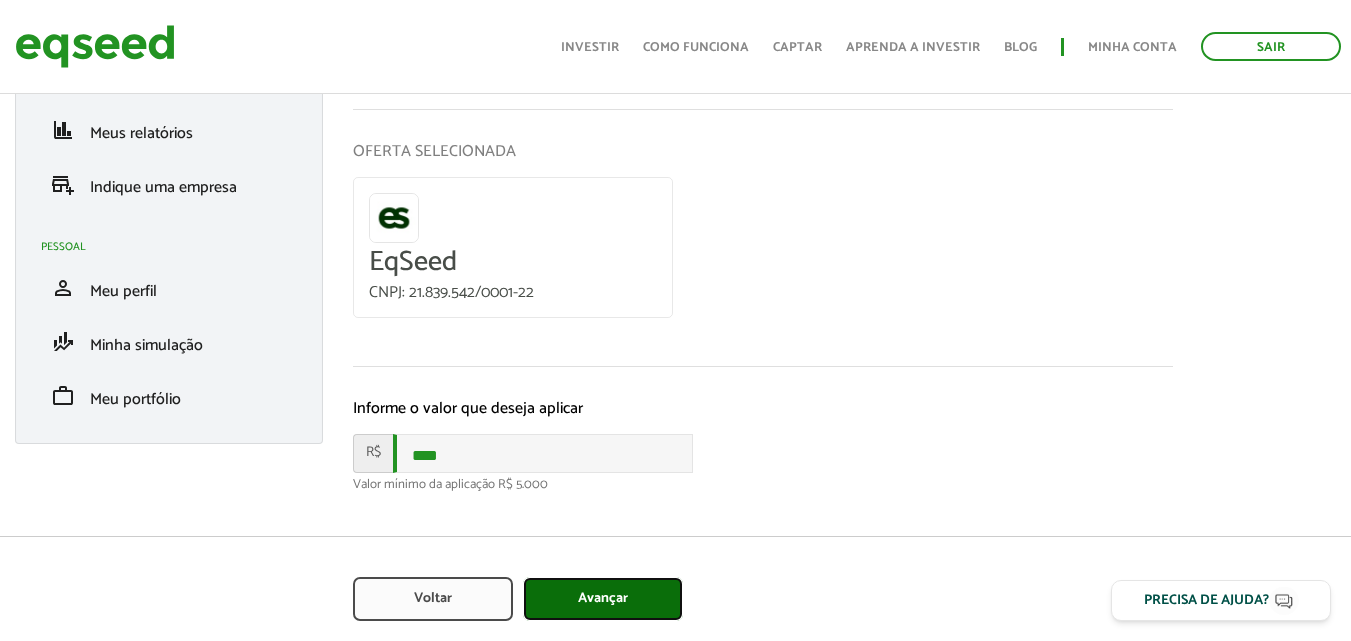 click on "Avançar" at bounding box center [603, 599] 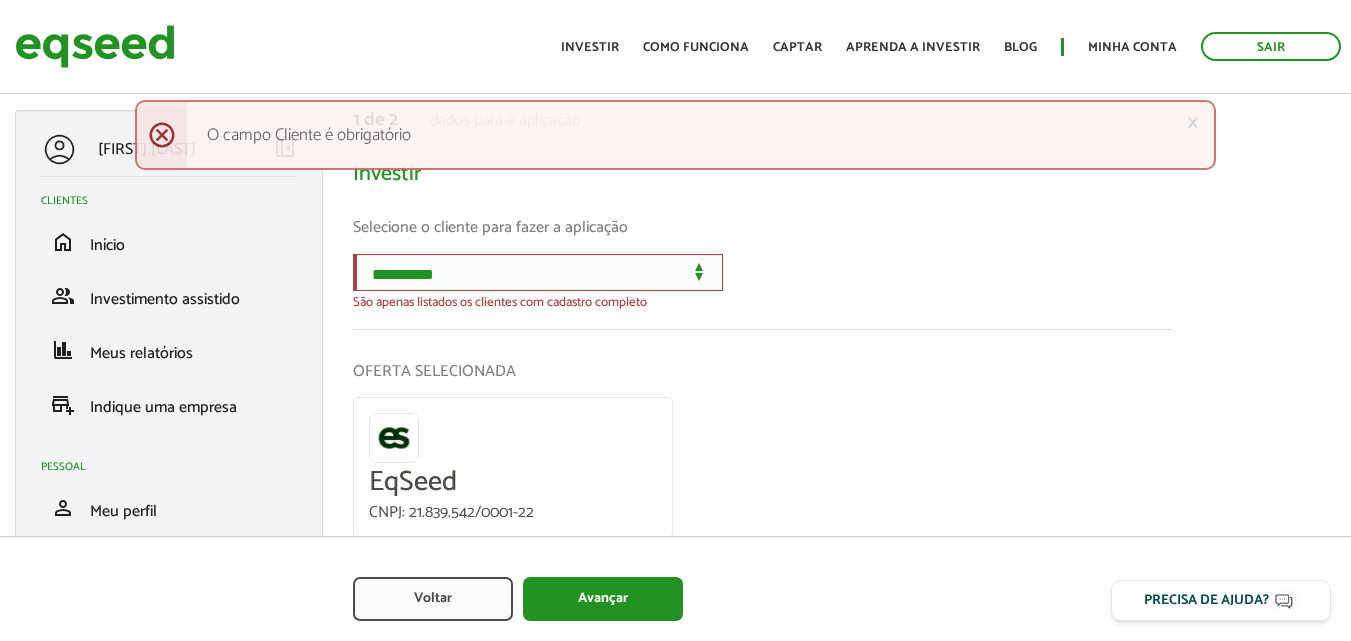 scroll, scrollTop: 0, scrollLeft: 0, axis: both 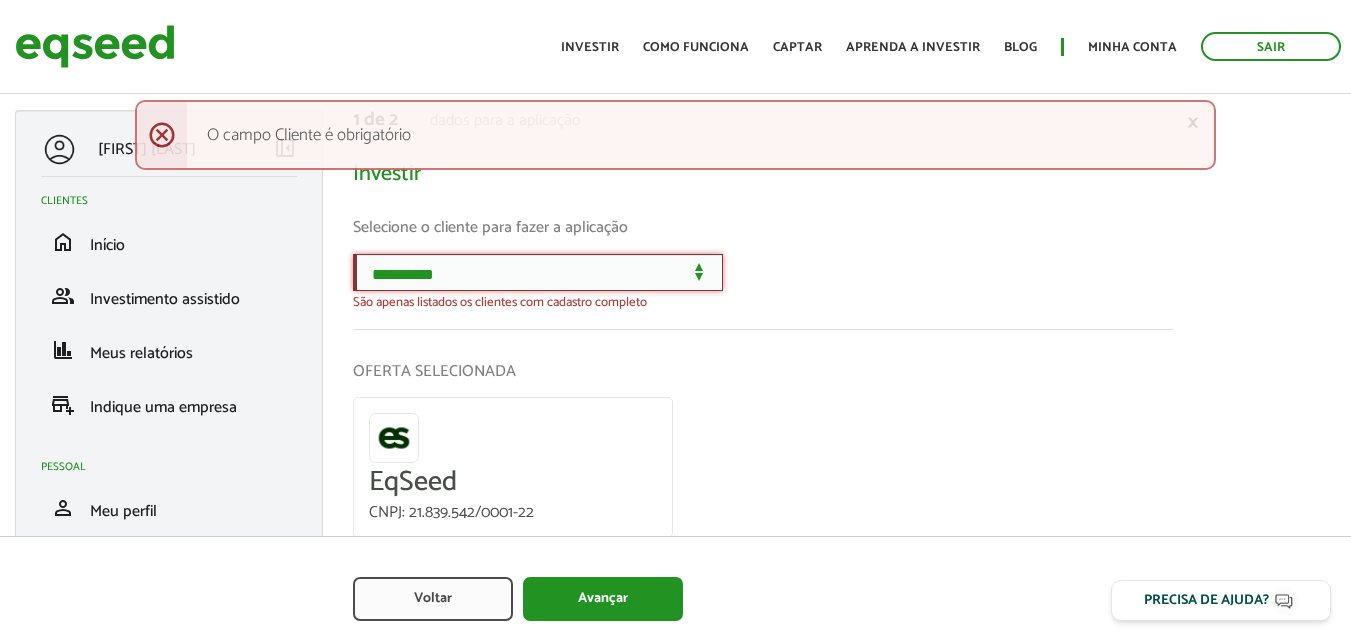 click on "**********" at bounding box center (538, 272) 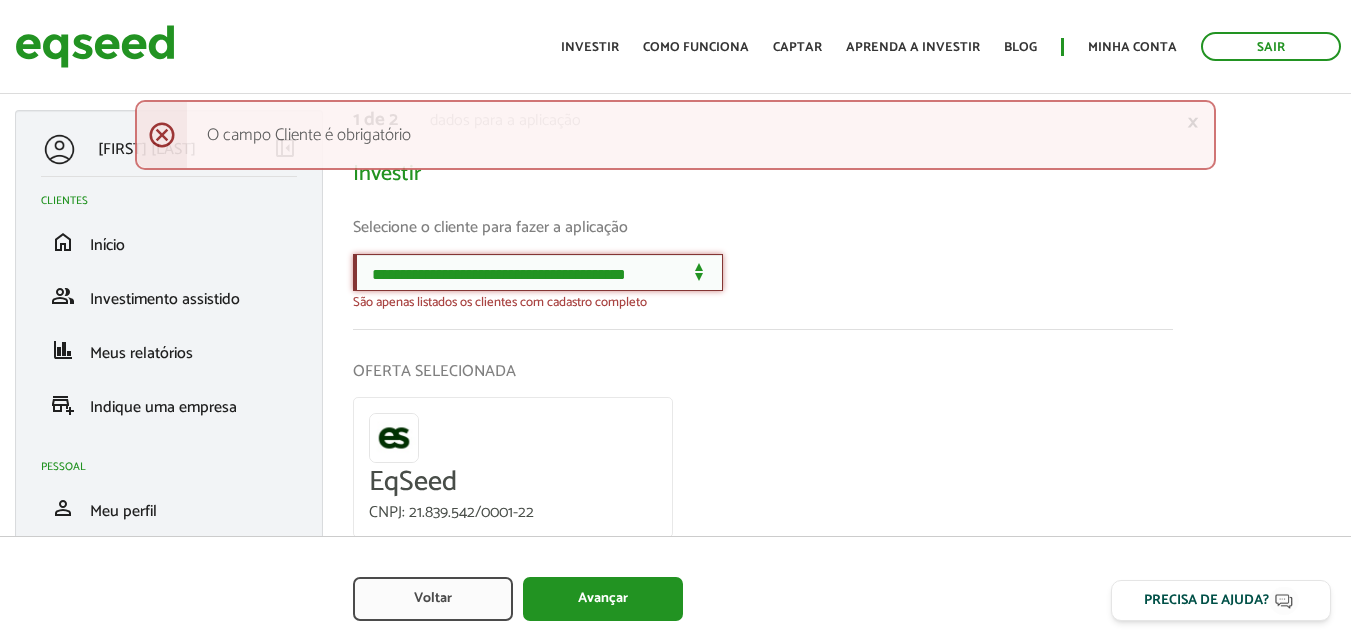 click on "**********" at bounding box center (538, 272) 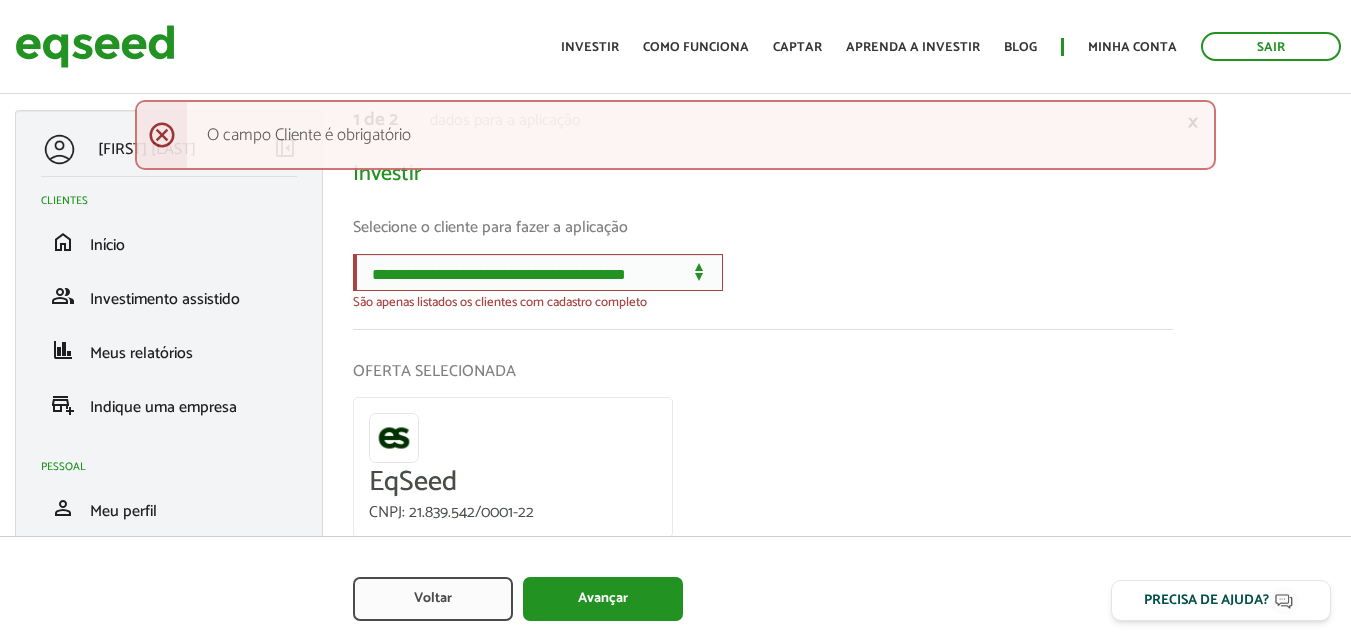 click on "OFERTA SELECIONADA" at bounding box center [763, 371] 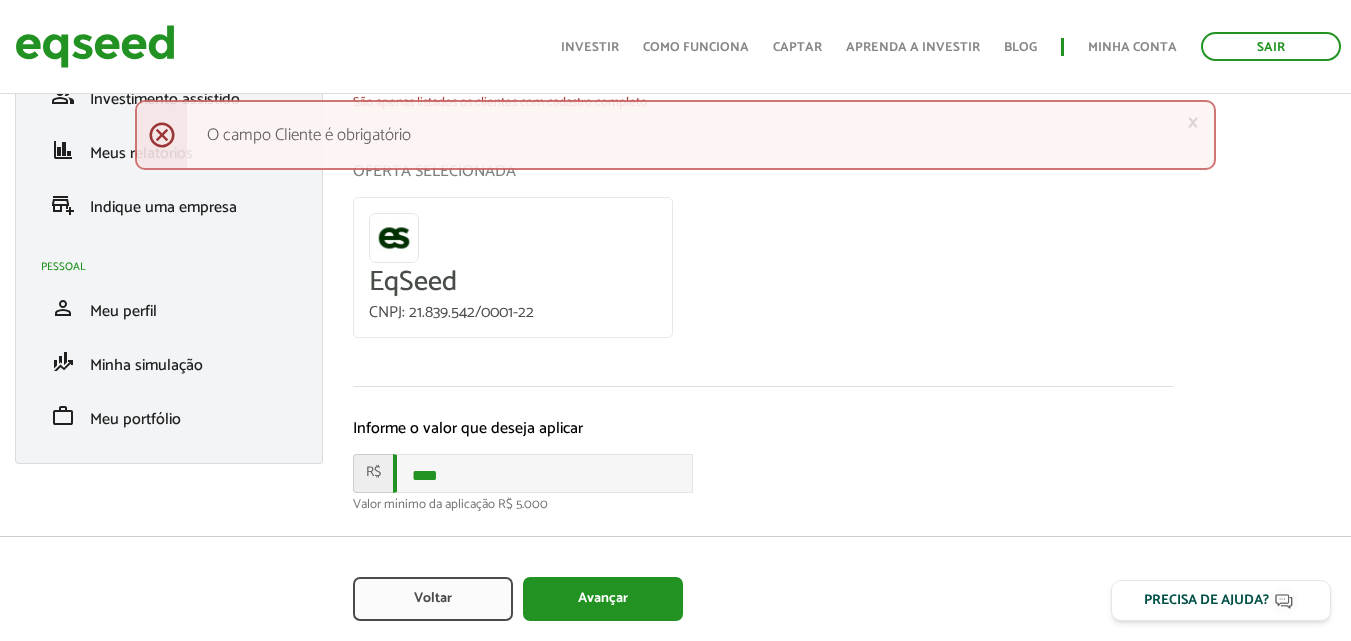 scroll, scrollTop: 242, scrollLeft: 0, axis: vertical 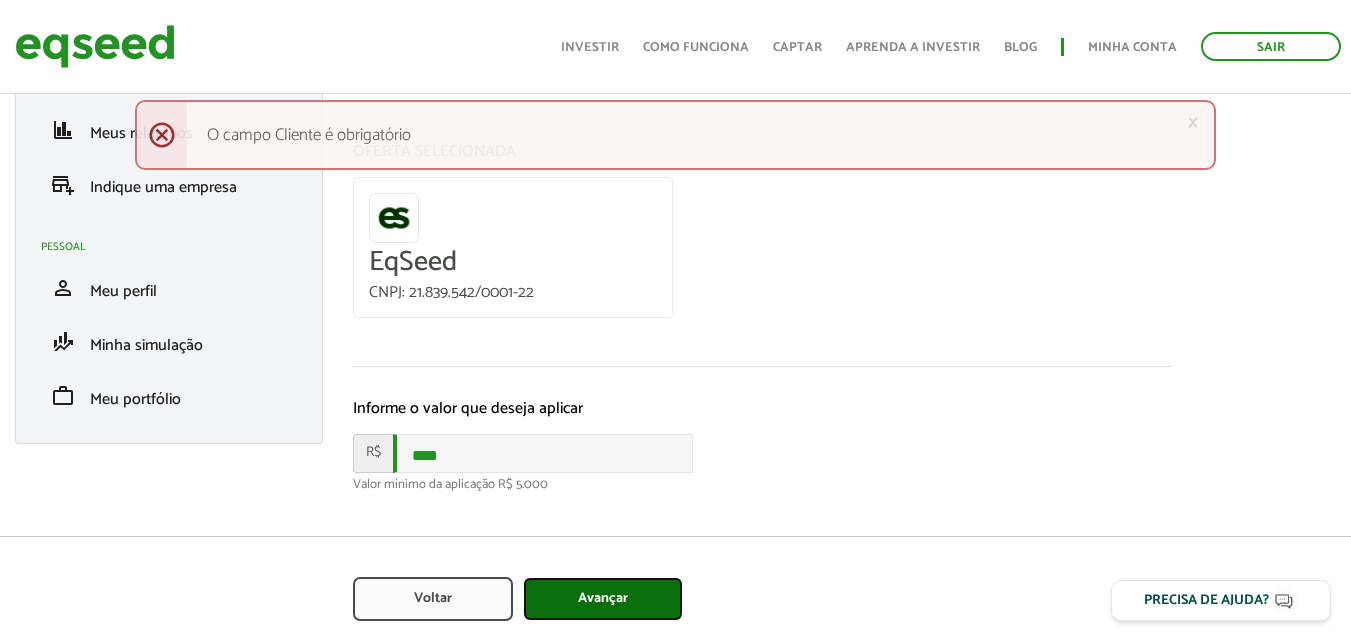 click on "Avançar" at bounding box center (603, 599) 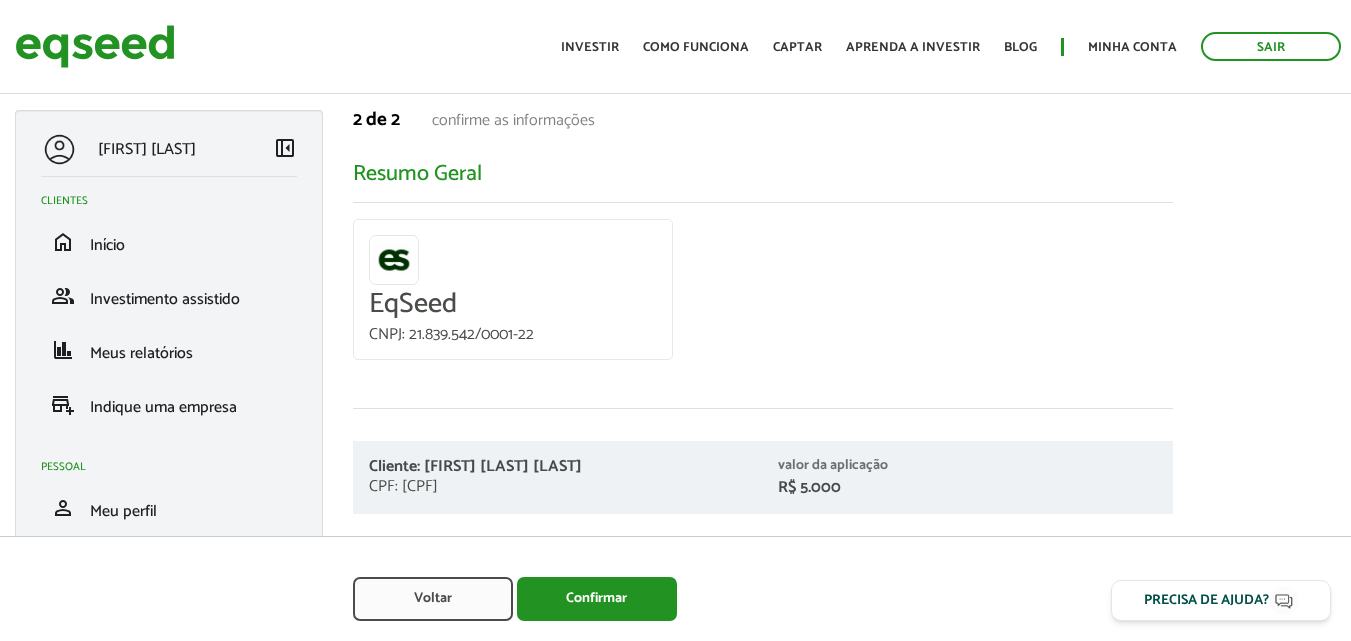 scroll, scrollTop: 0, scrollLeft: 0, axis: both 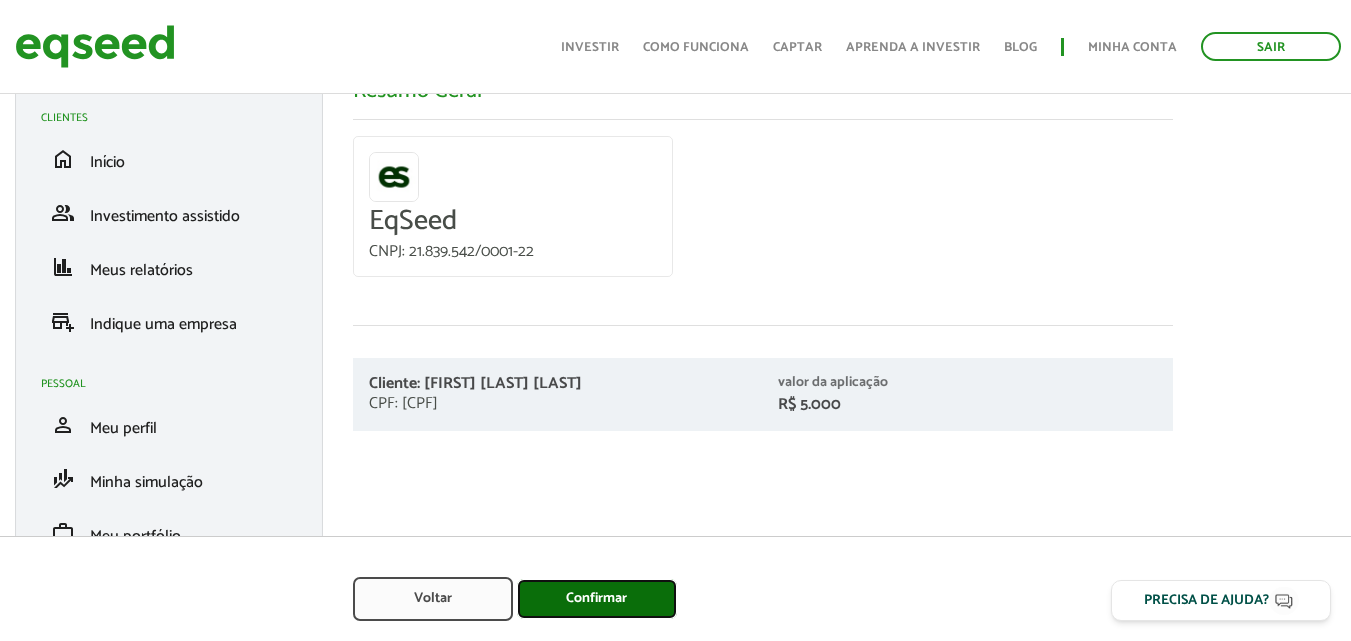 click on "Confirmar" at bounding box center [597, 599] 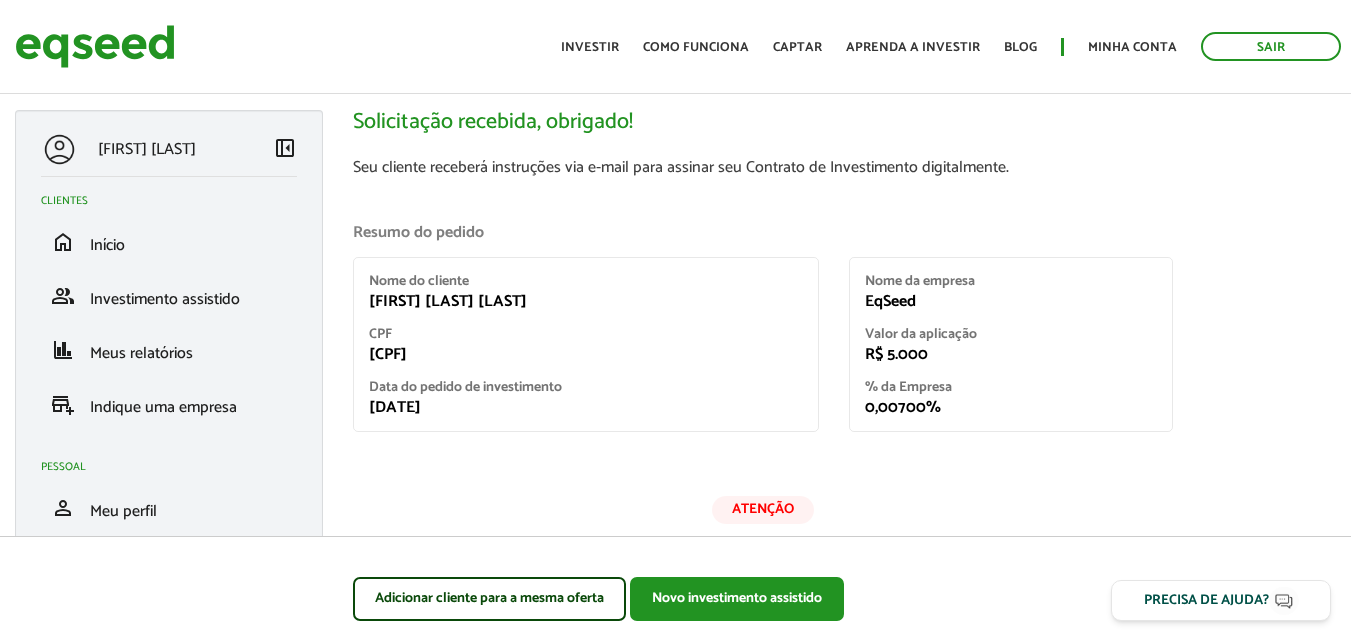 scroll, scrollTop: 0, scrollLeft: 0, axis: both 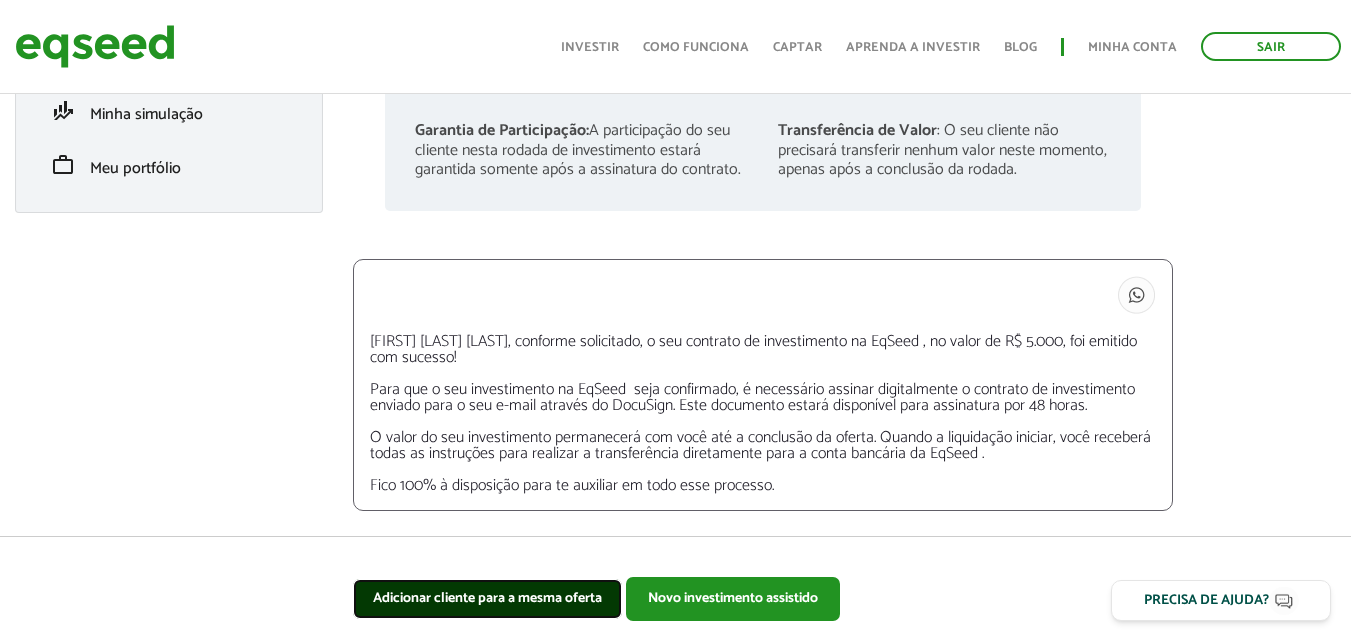 click on "Adicionar cliente para a mesma oferta" at bounding box center (487, 599) 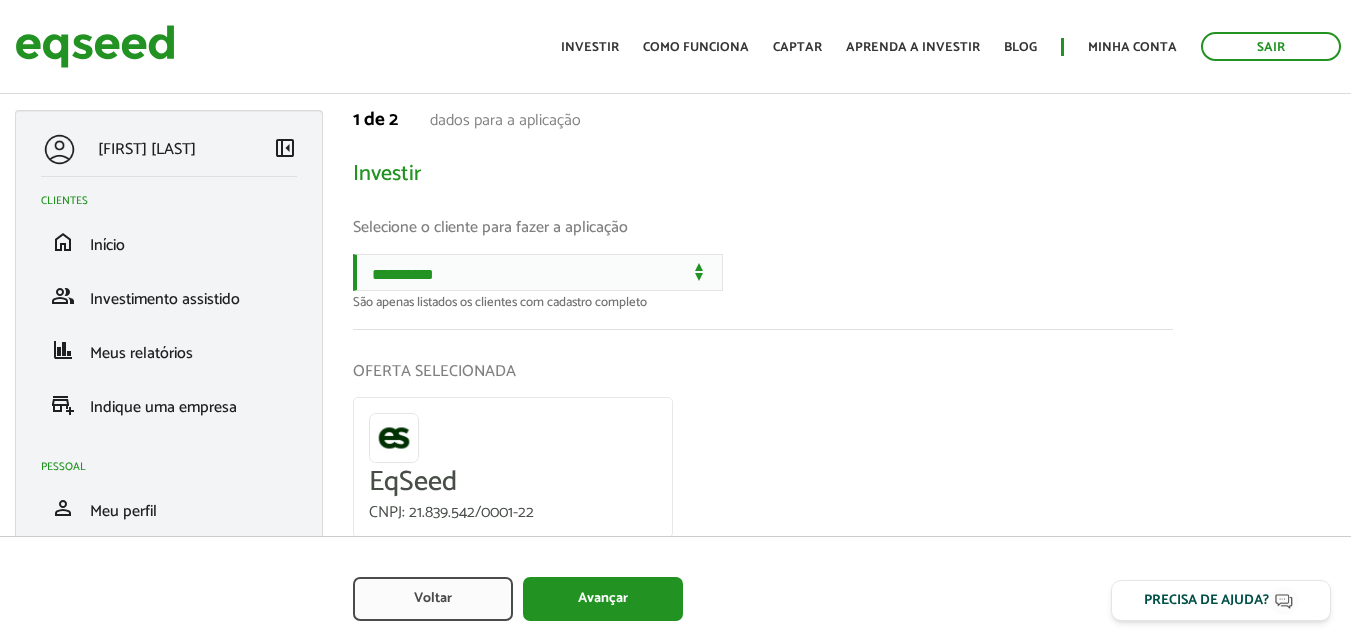 scroll, scrollTop: 0, scrollLeft: 0, axis: both 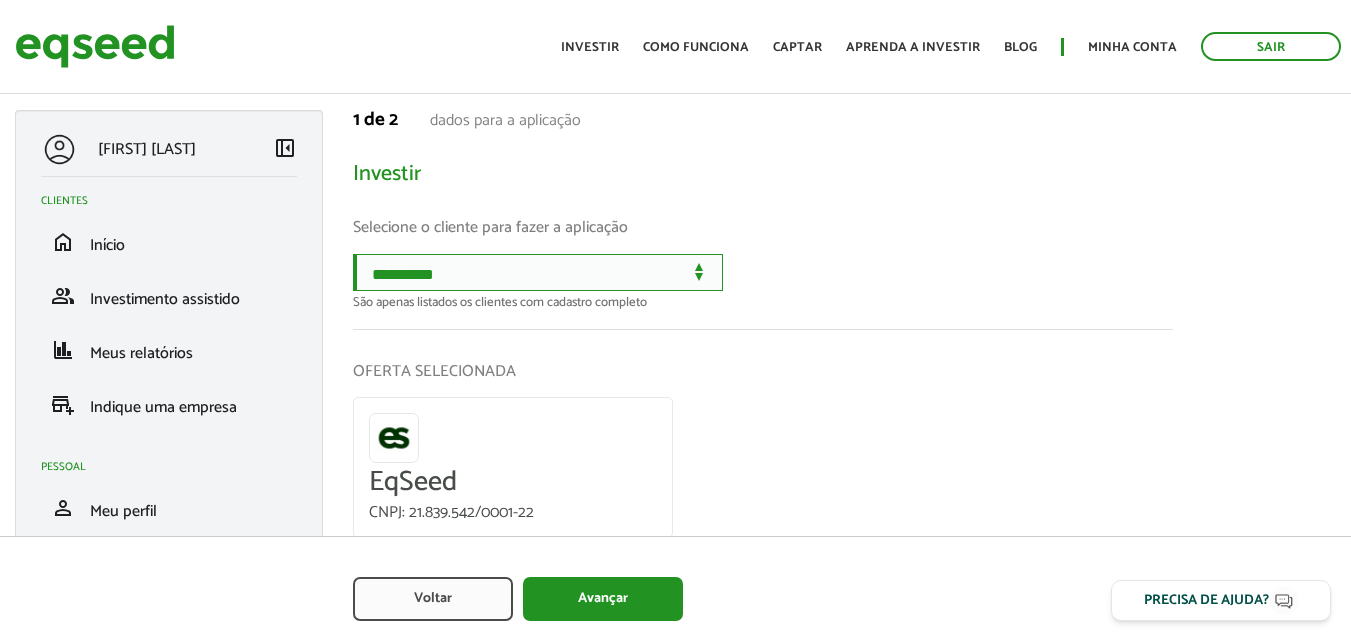click on "**********" at bounding box center (538, 272) 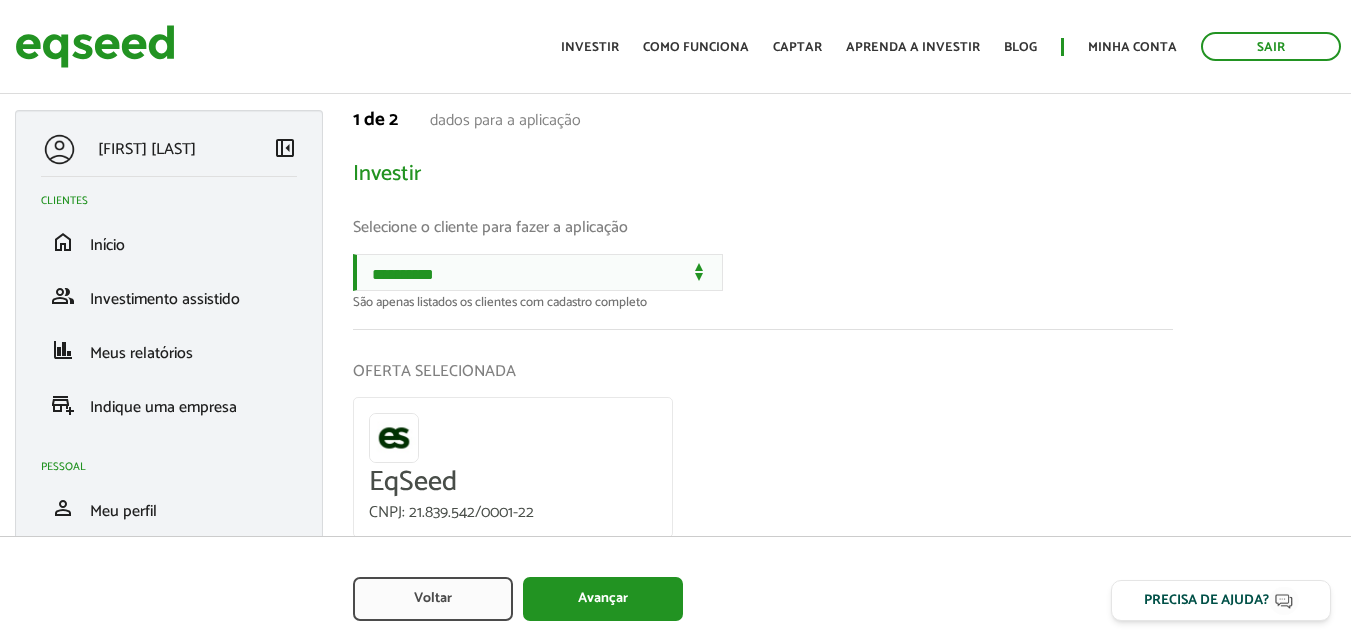 click on "Selecione o cliente para fazer a aplicação" at bounding box center (763, 227) 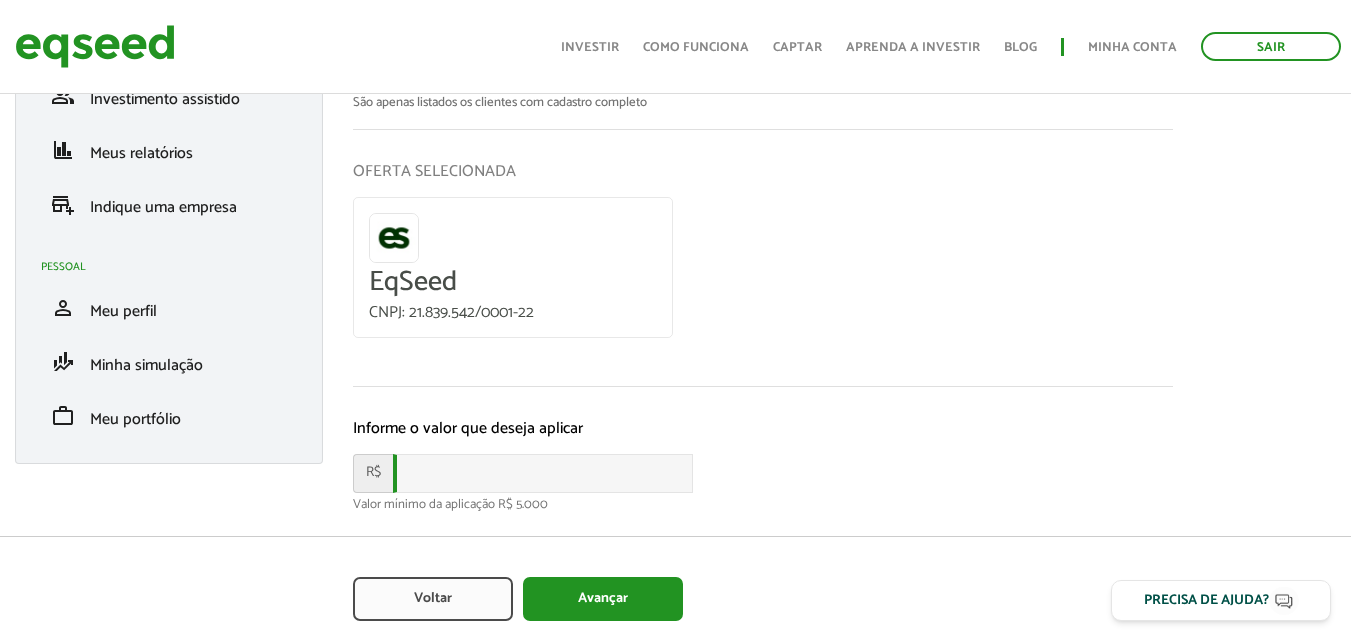 scroll, scrollTop: 242, scrollLeft: 0, axis: vertical 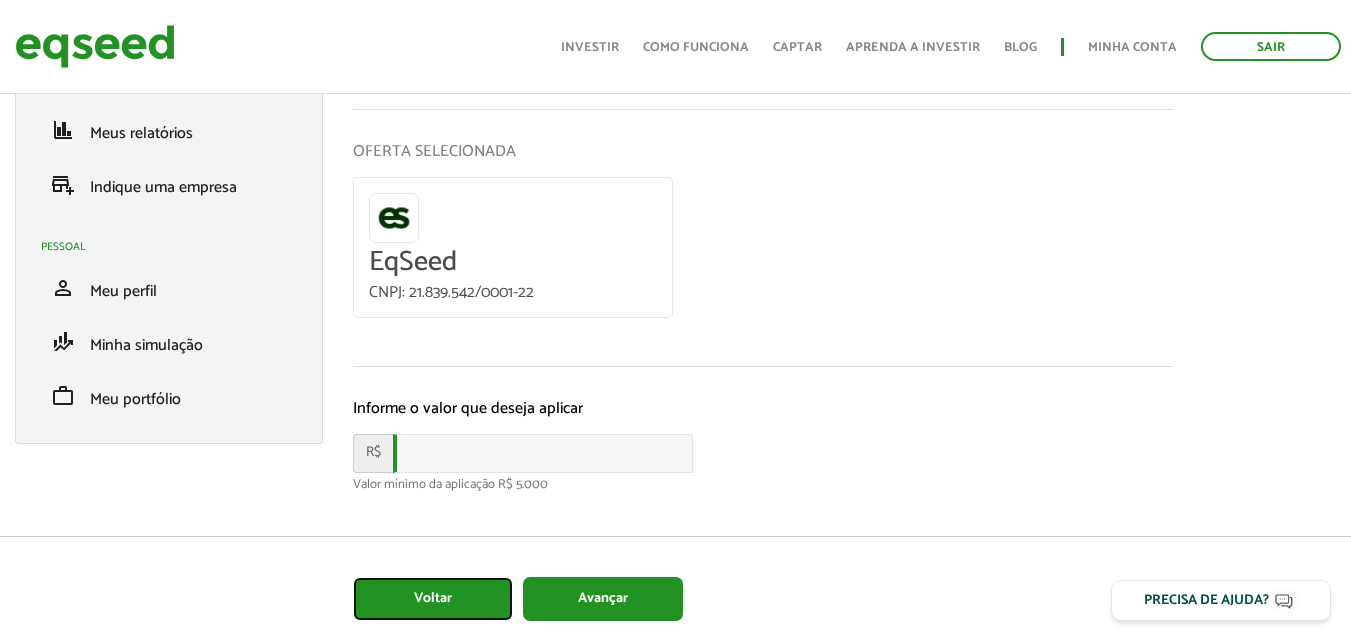 click on "Voltar" at bounding box center (433, 599) 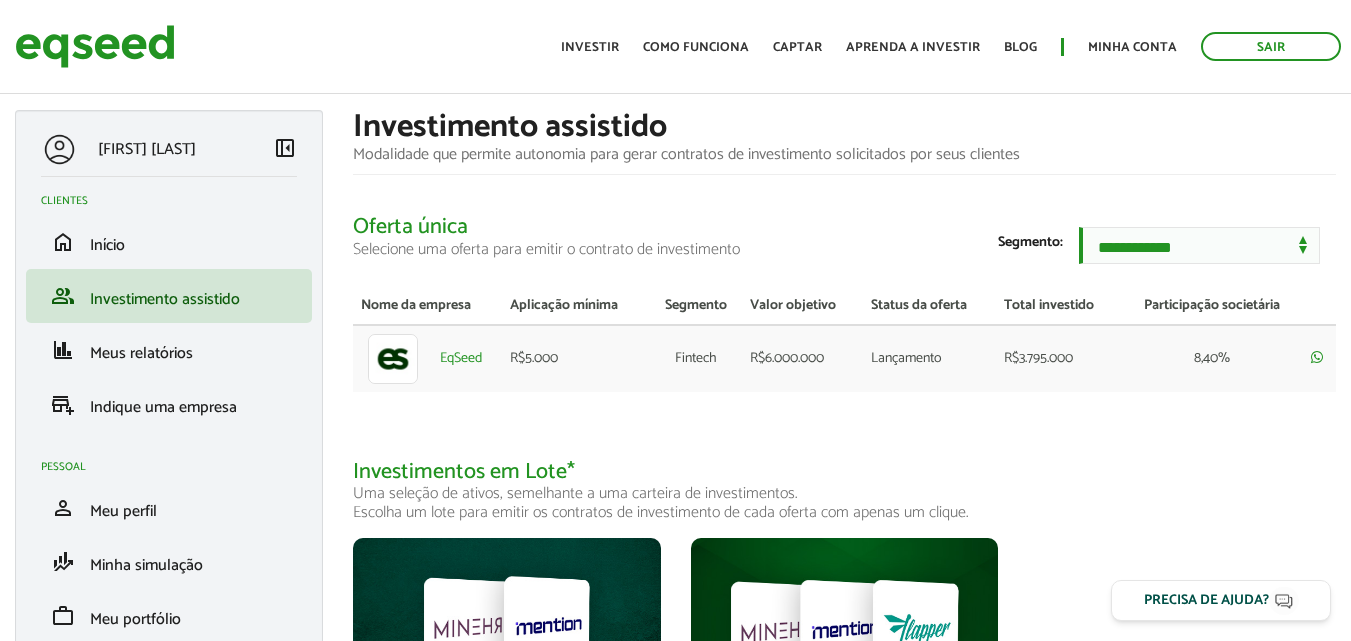 scroll, scrollTop: 0, scrollLeft: 0, axis: both 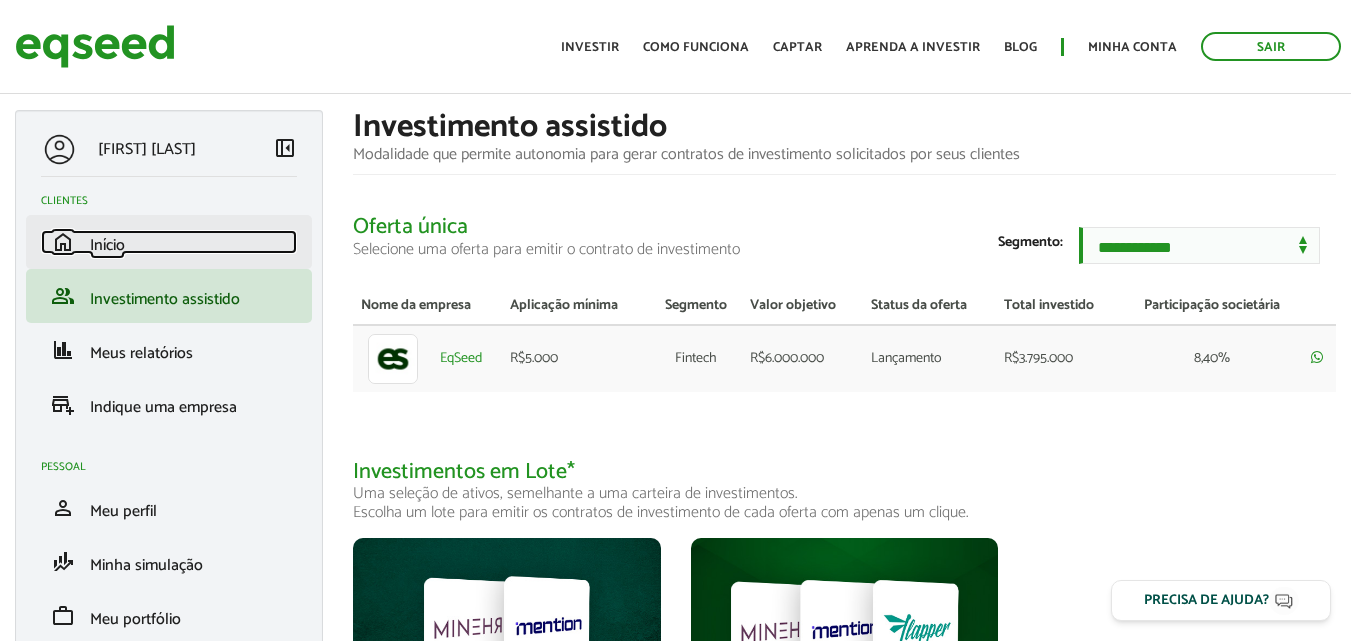 click on "Início" at bounding box center (107, 245) 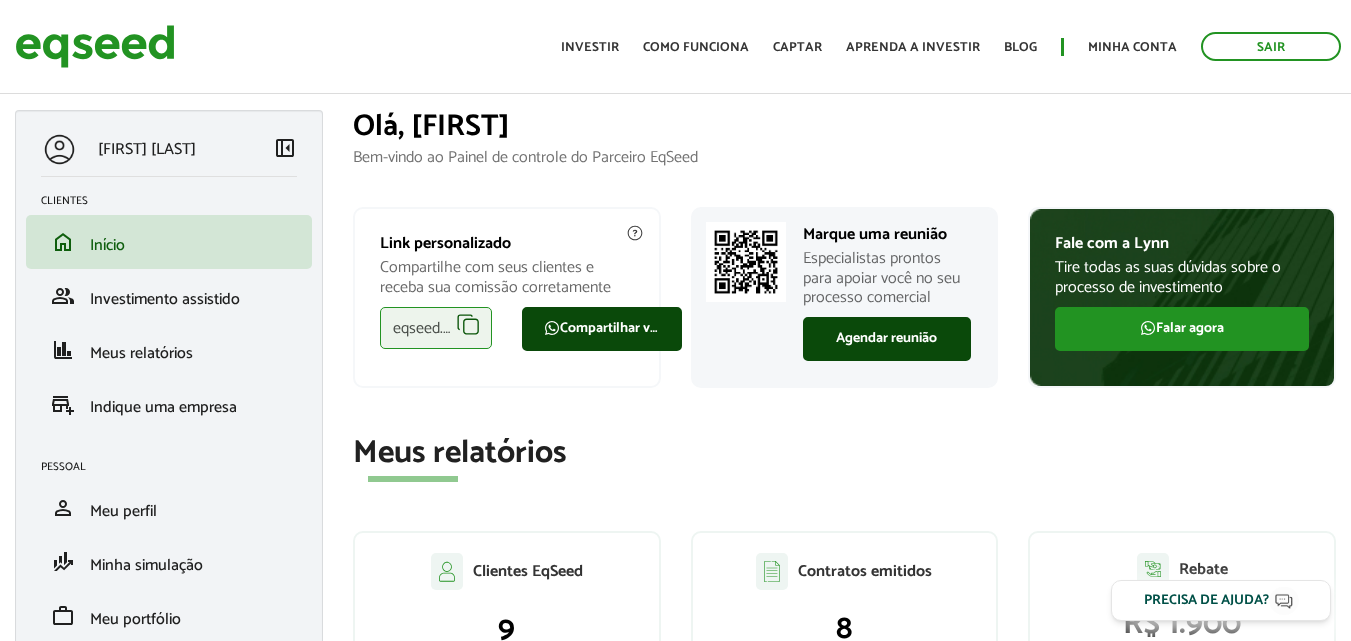 scroll, scrollTop: 0, scrollLeft: 0, axis: both 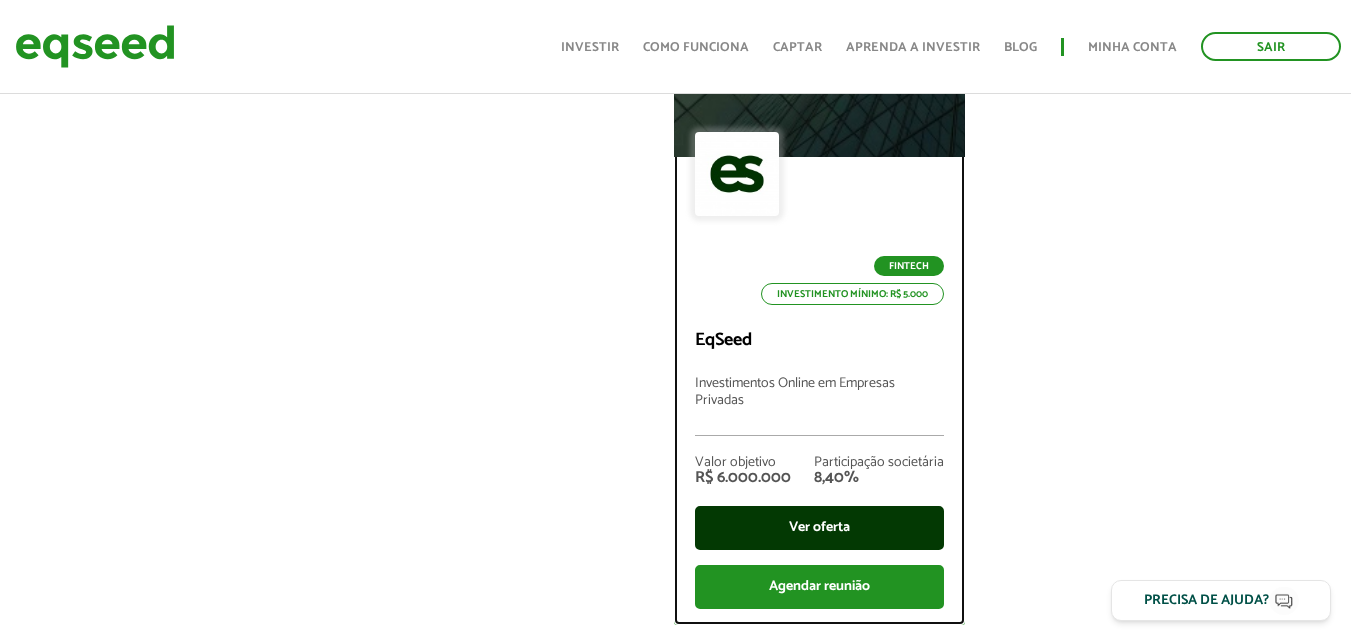 click on "Ver oferta" at bounding box center [819, 528] 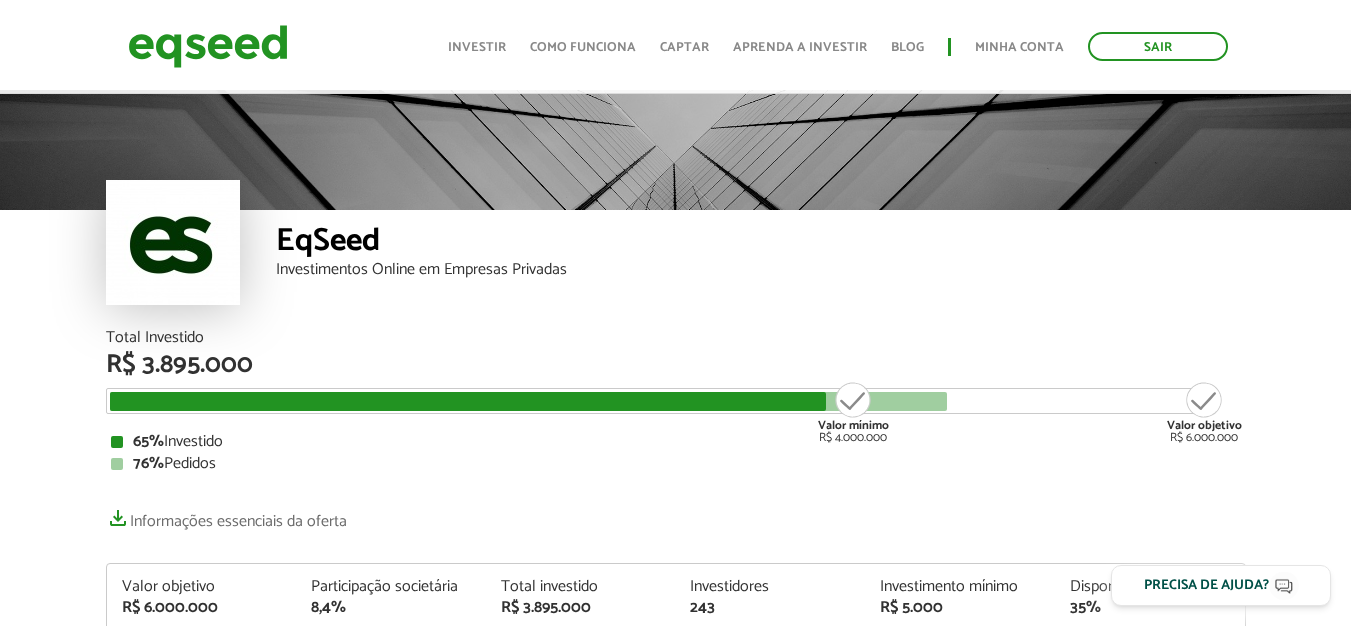 scroll, scrollTop: 100, scrollLeft: 0, axis: vertical 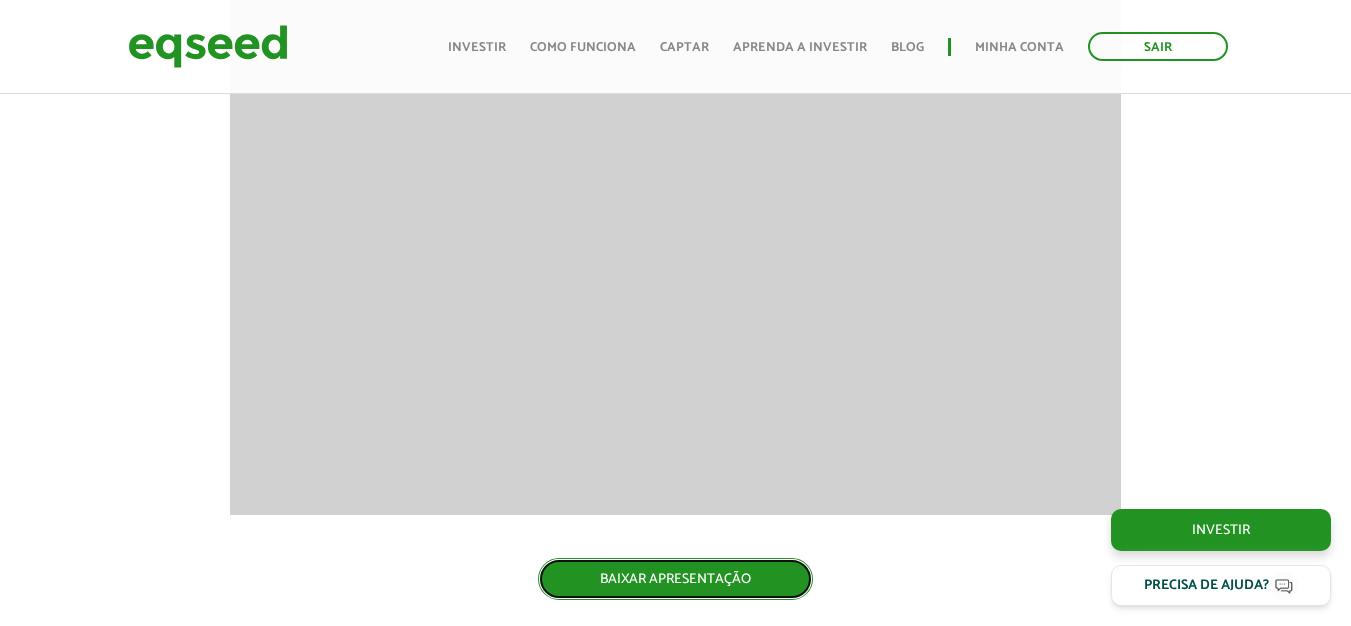click on "BAIXAR APRESENTAÇÃO" at bounding box center (675, 579) 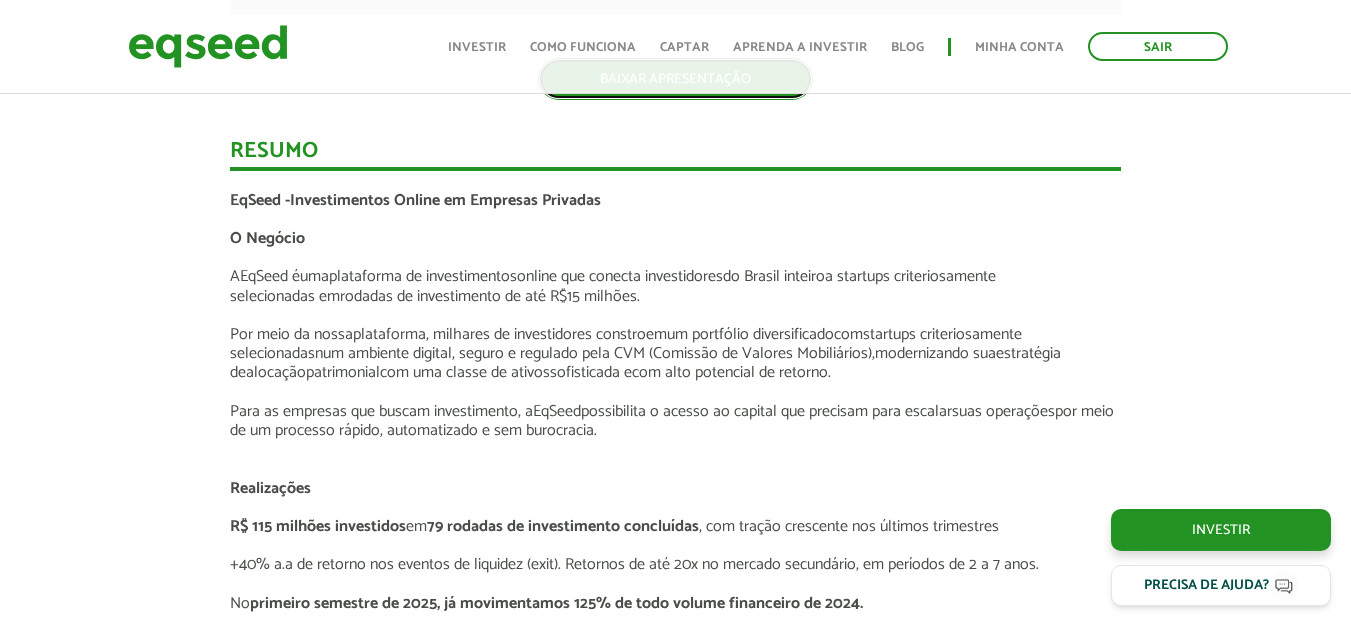 scroll, scrollTop: 2100, scrollLeft: 0, axis: vertical 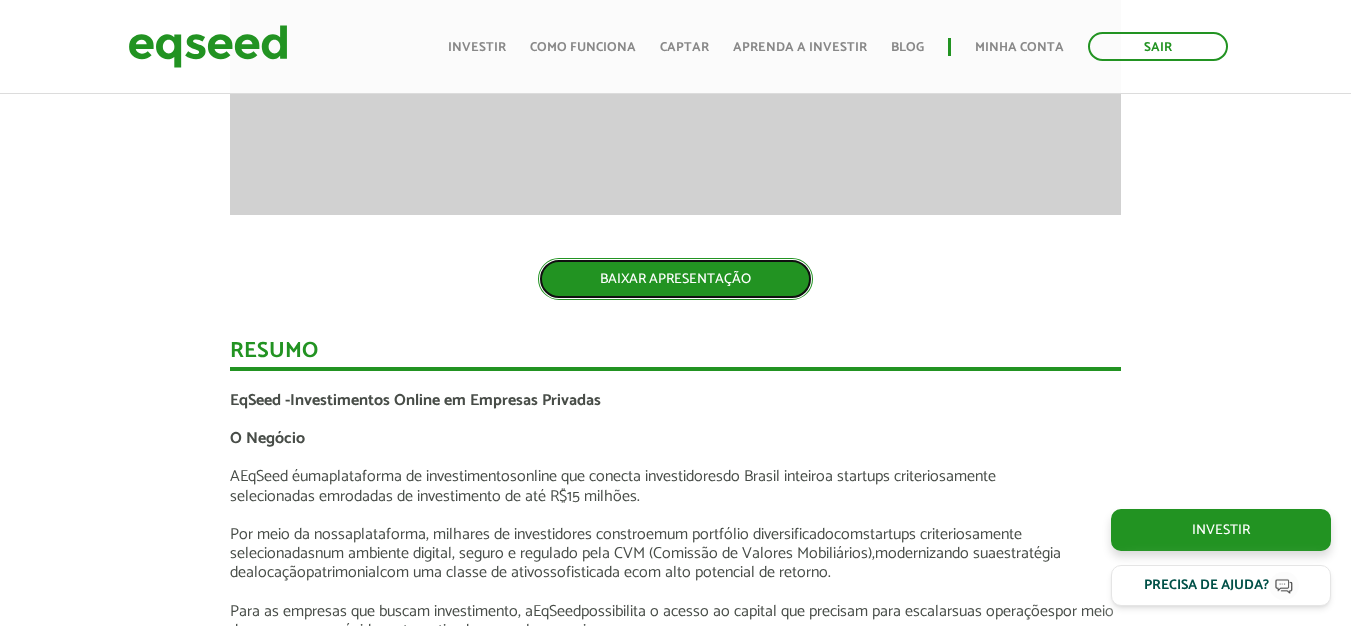 click on "BAIXAR APRESENTAÇÃO" at bounding box center [675, 279] 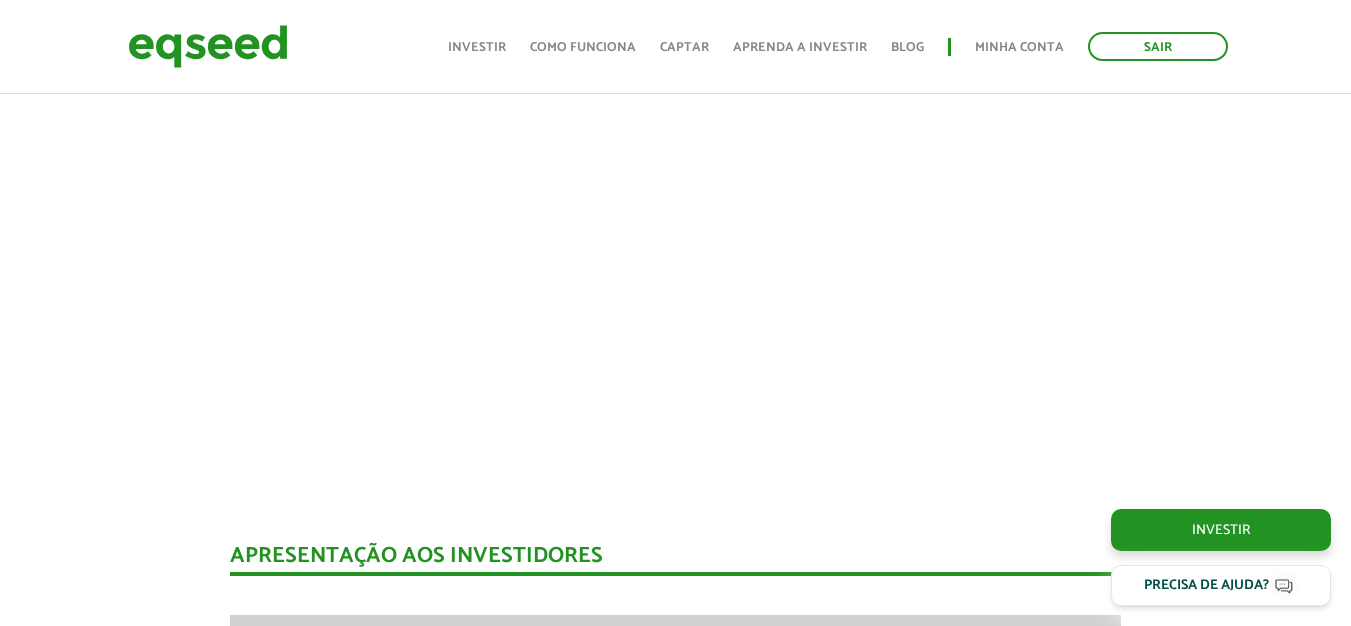 scroll, scrollTop: 700, scrollLeft: 0, axis: vertical 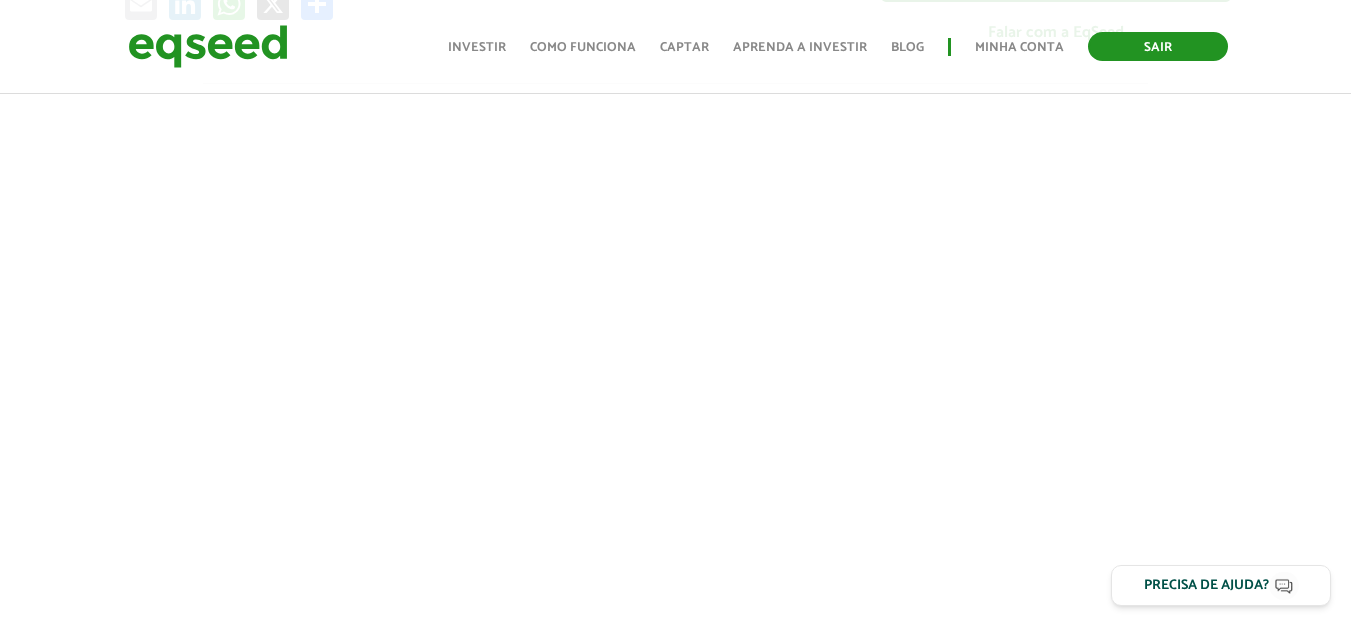 click on "Sair" at bounding box center (1158, 46) 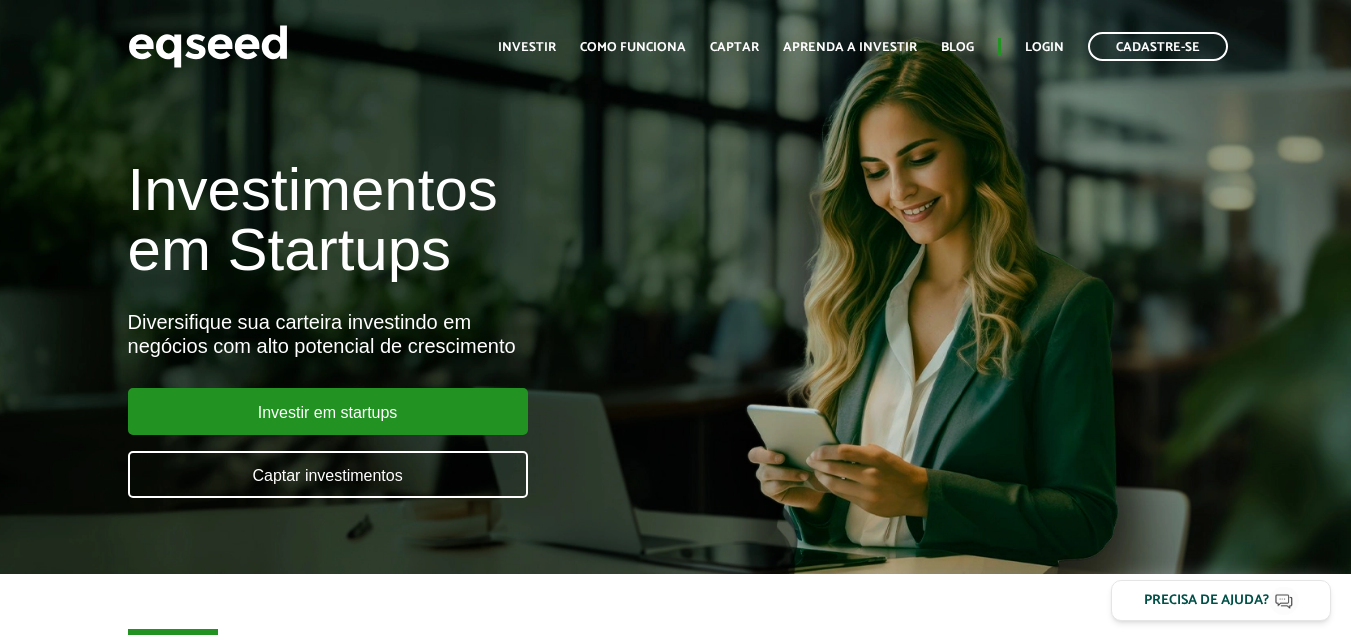 scroll, scrollTop: 0, scrollLeft: 0, axis: both 